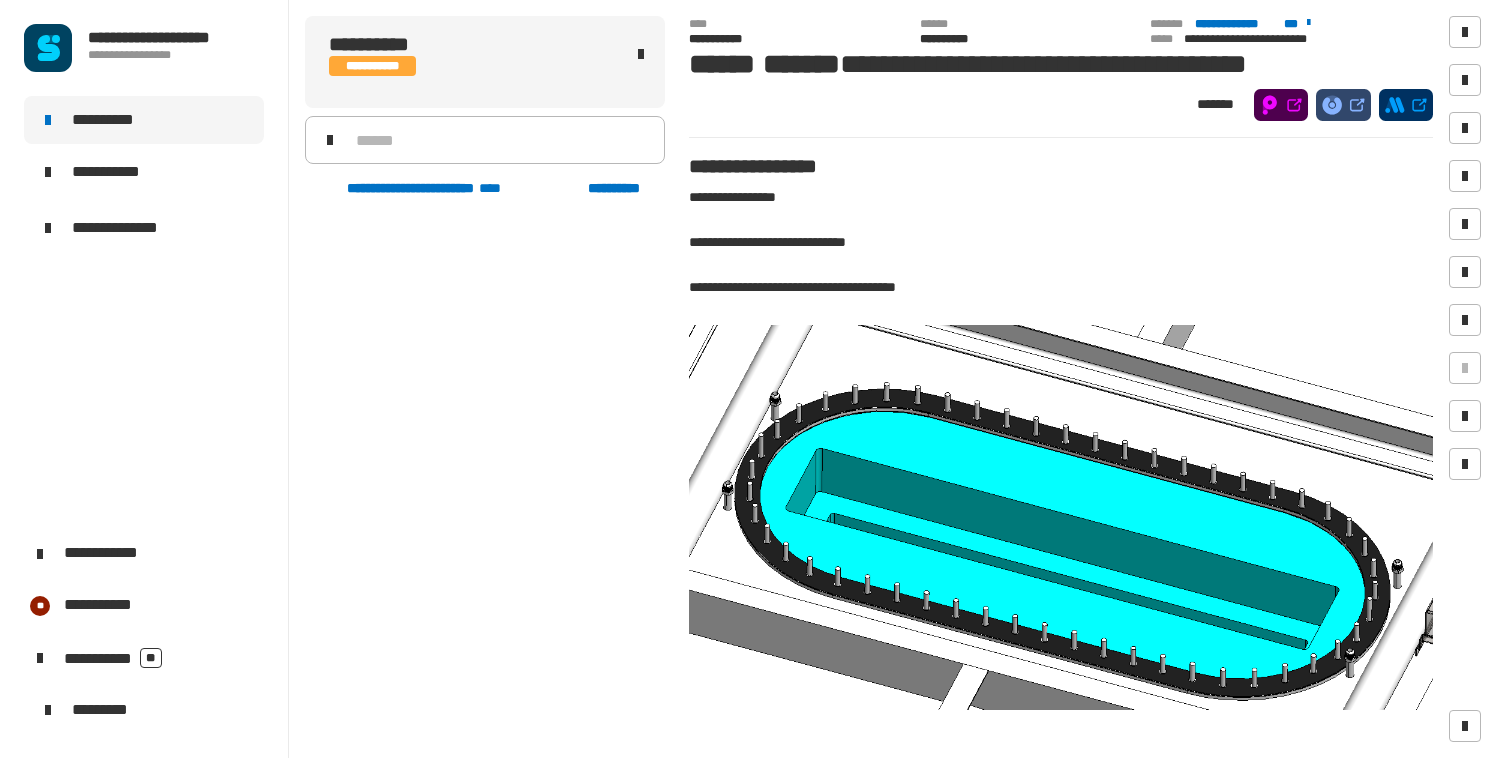 scroll, scrollTop: 0, scrollLeft: 0, axis: both 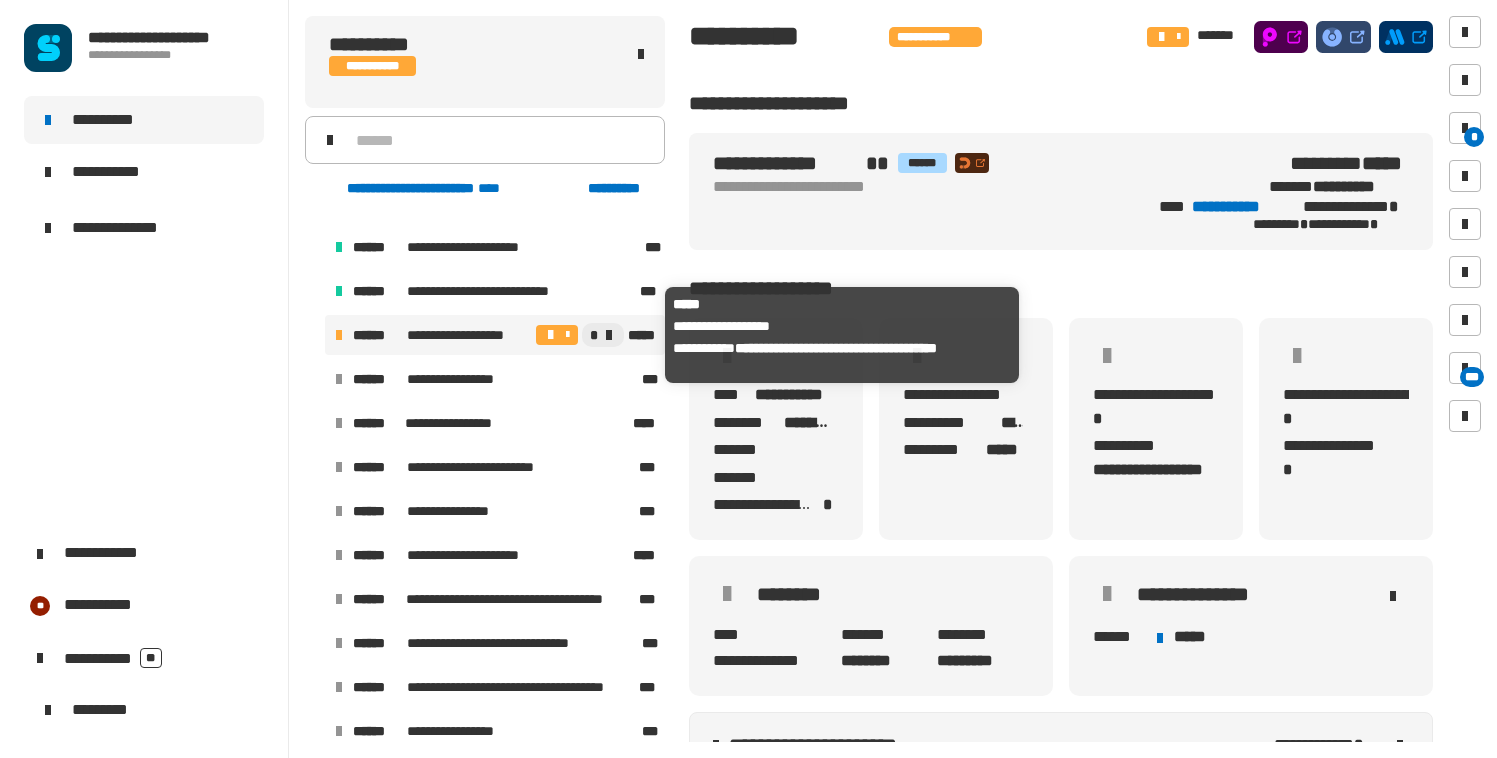 click on "**********" at bounding box center [469, 335] 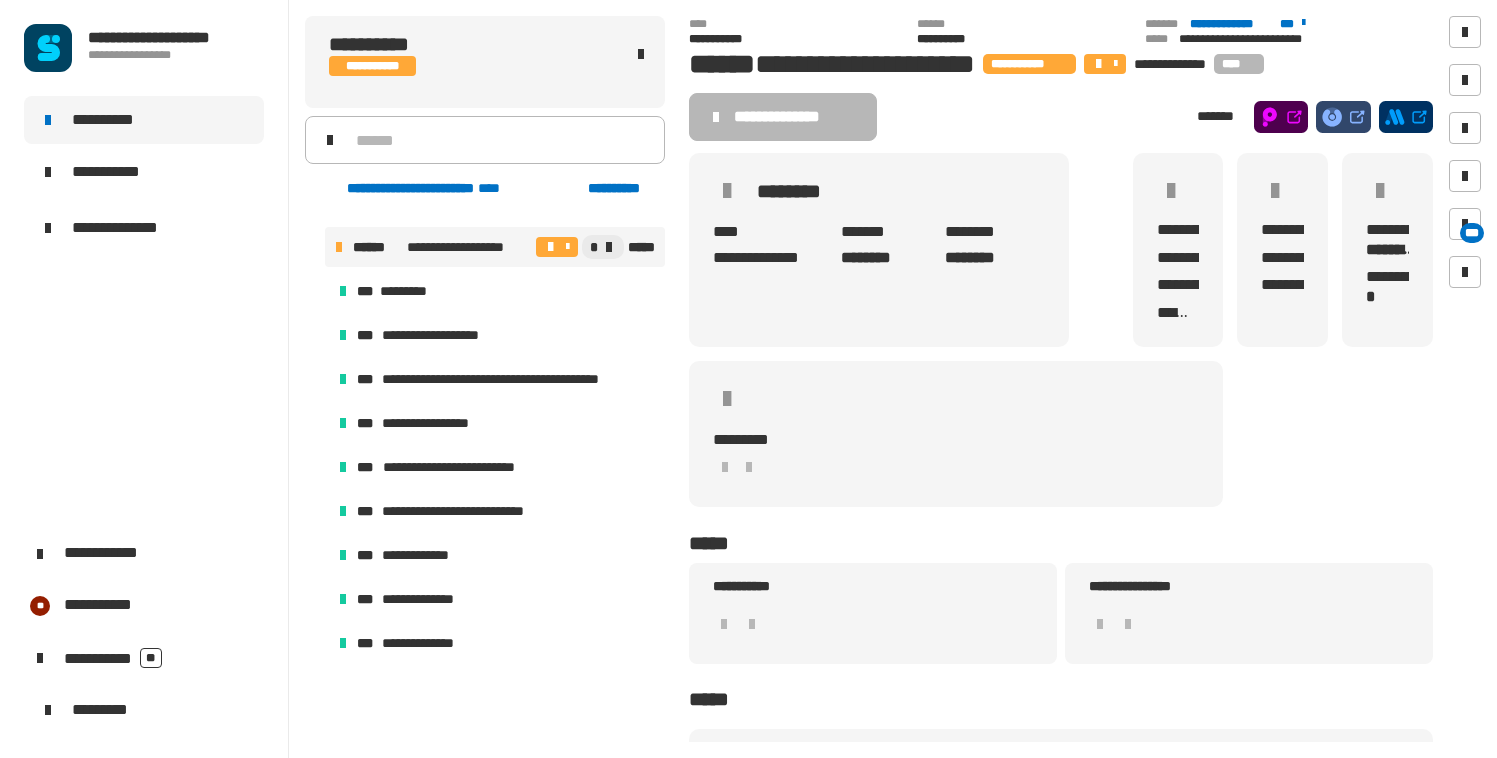 scroll, scrollTop: 821, scrollLeft: 0, axis: vertical 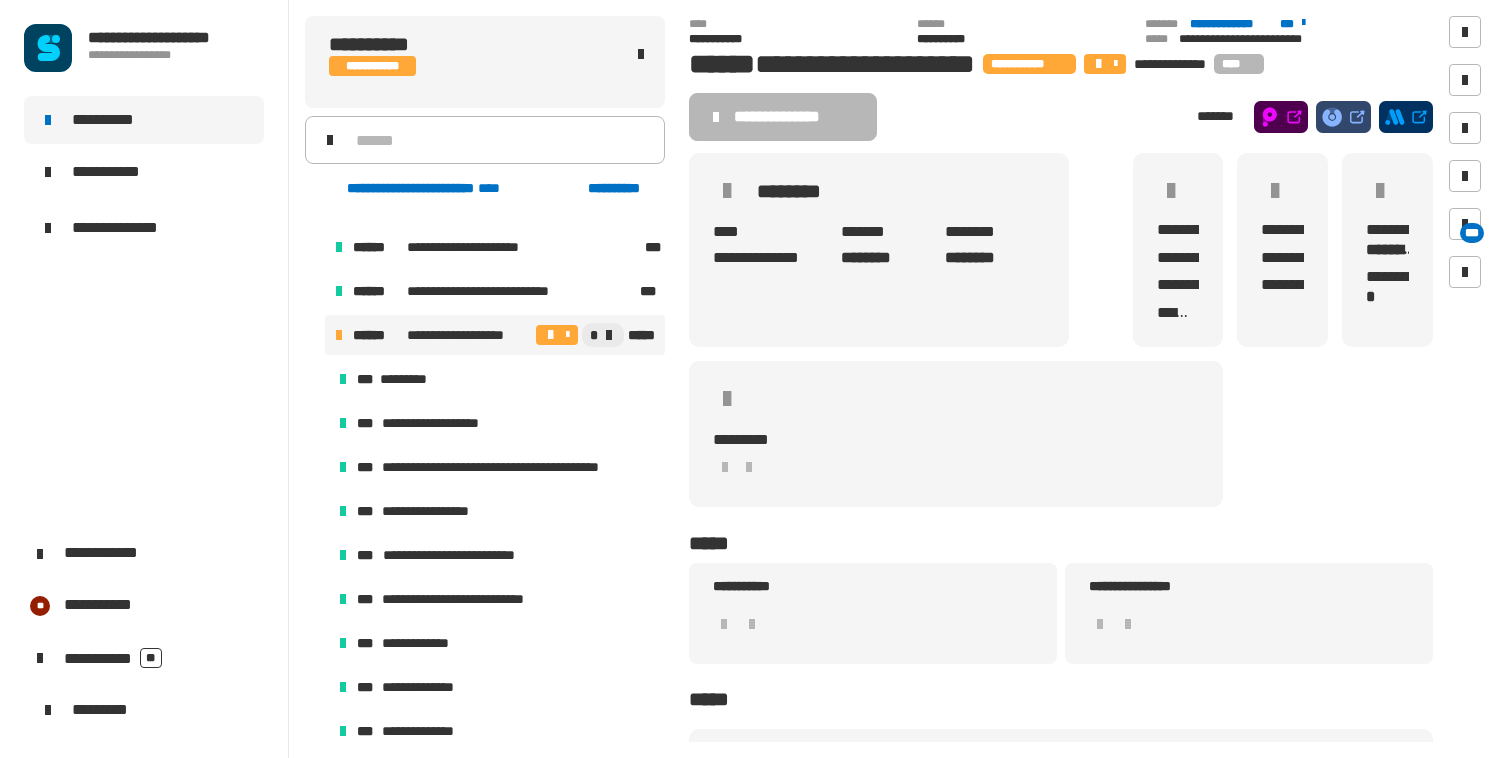 click at bounding box center (315, 335) 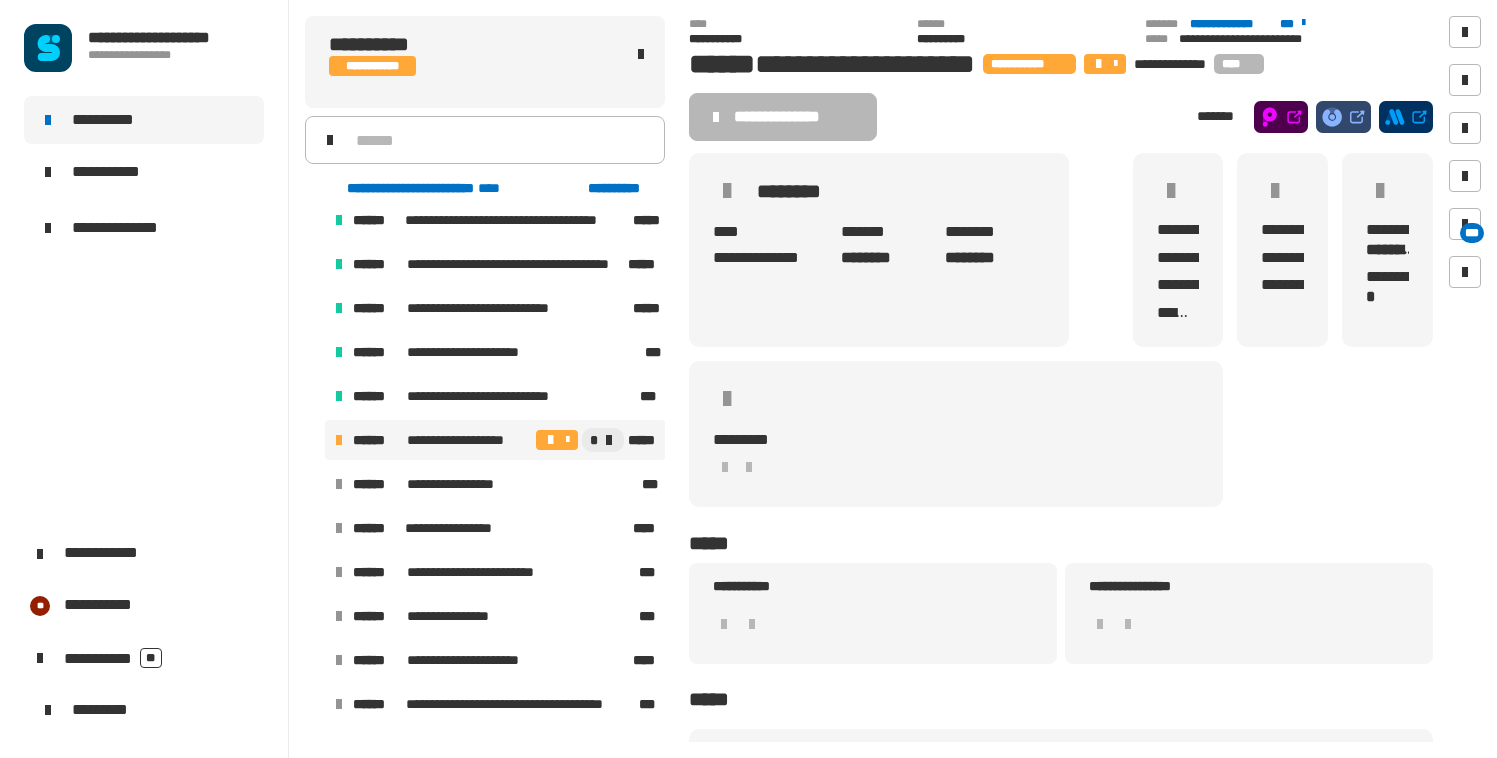 scroll, scrollTop: 718, scrollLeft: 0, axis: vertical 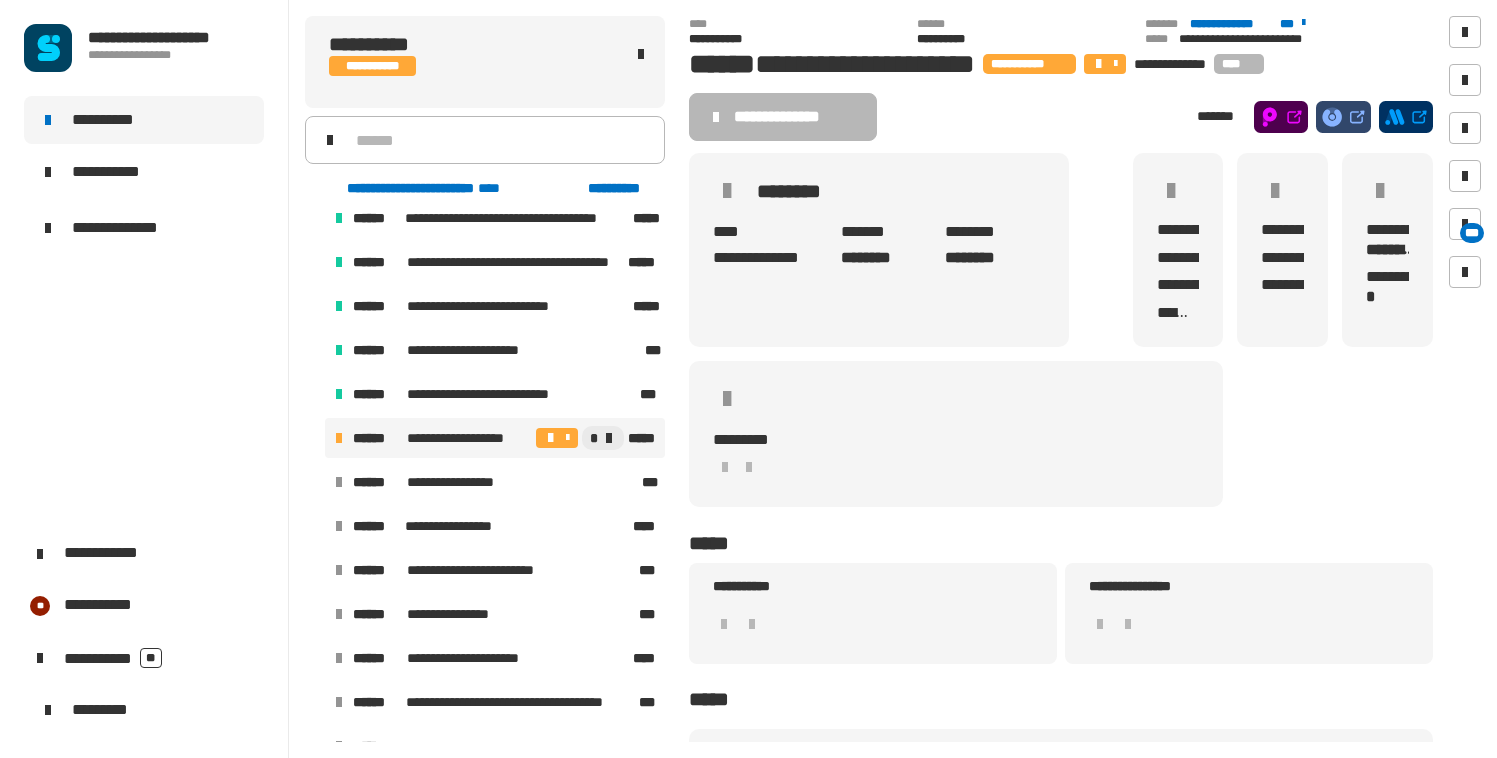 click on "**********" at bounding box center [469, 438] 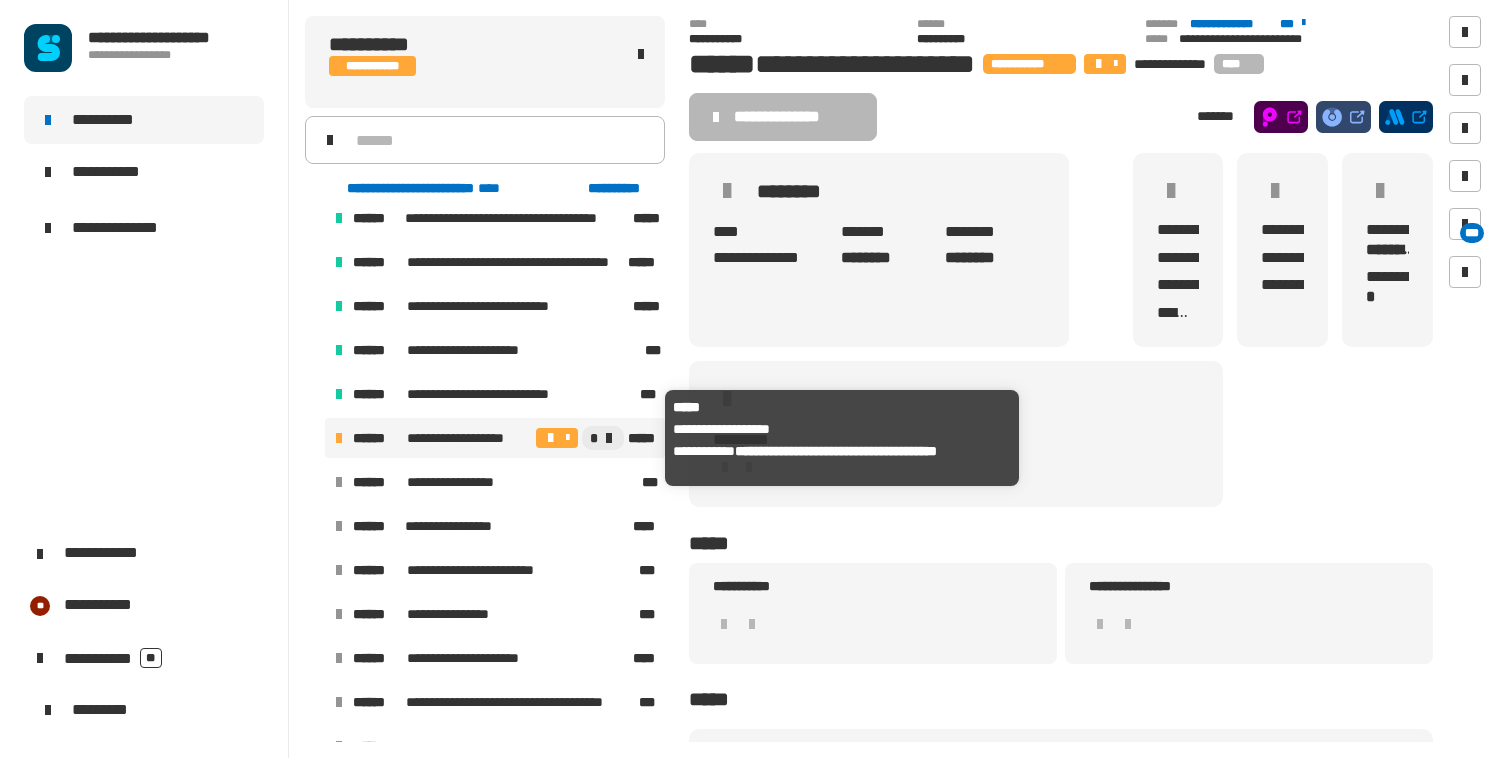 click at bounding box center [339, 438] 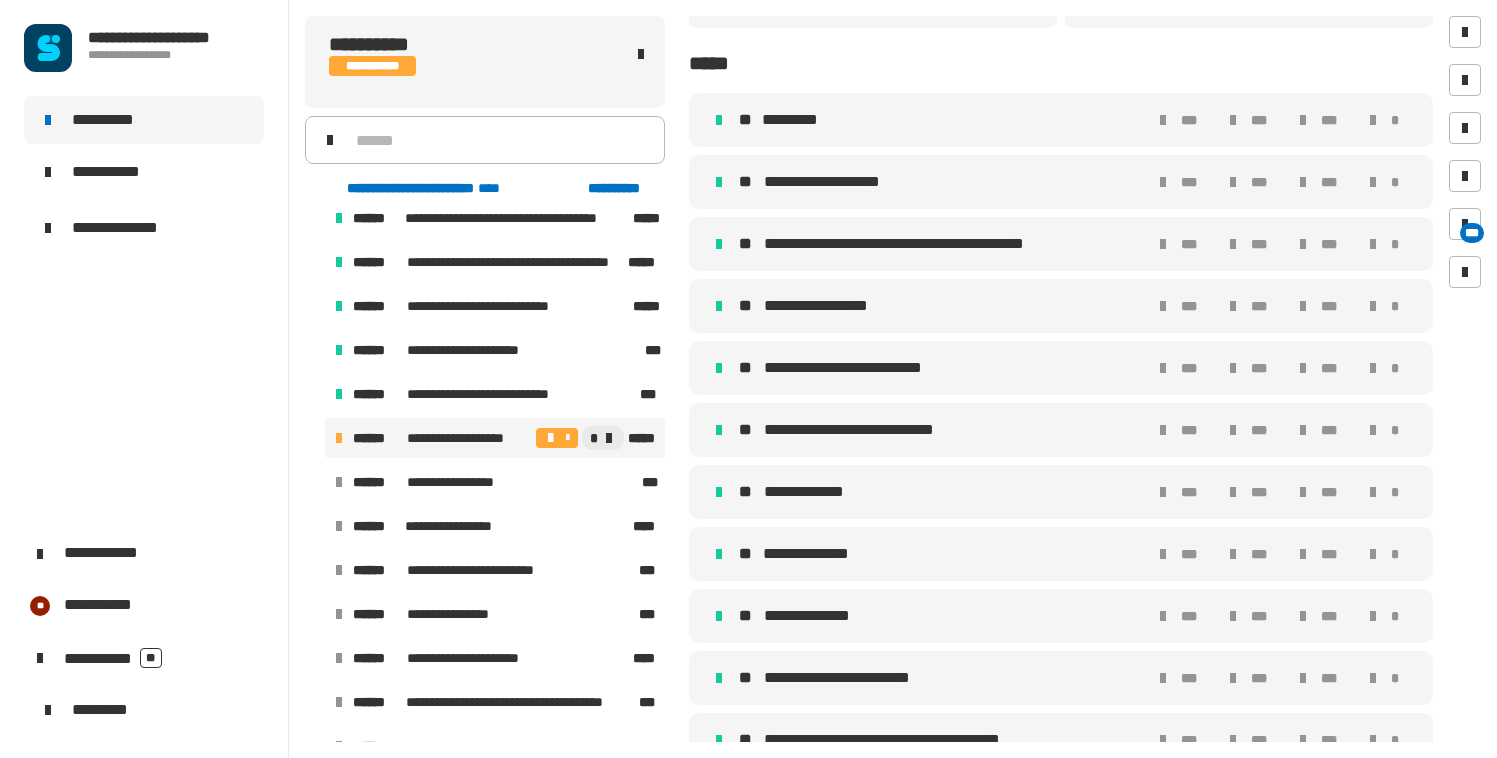 scroll, scrollTop: 847, scrollLeft: 0, axis: vertical 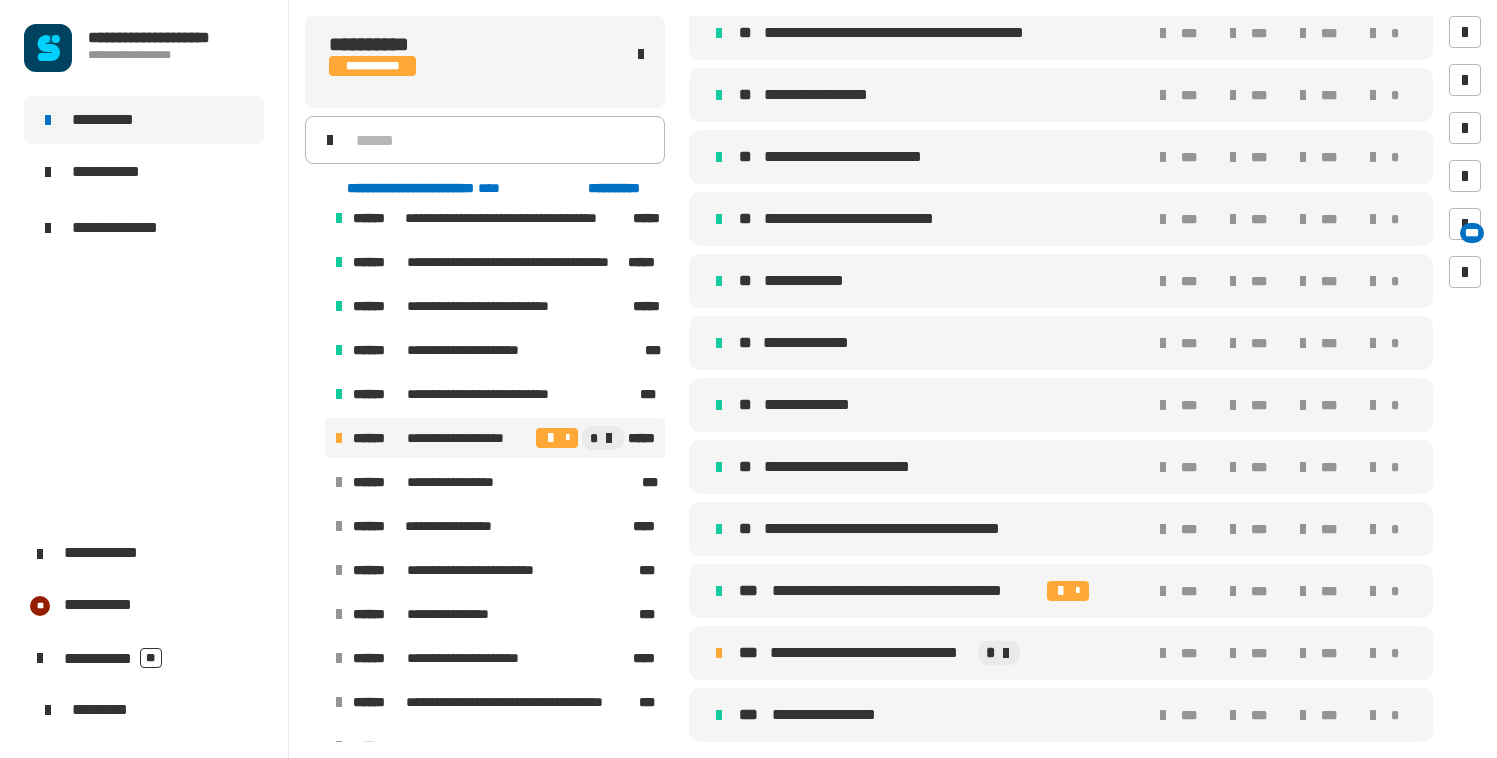 click on "**********" at bounding box center [870, 653] 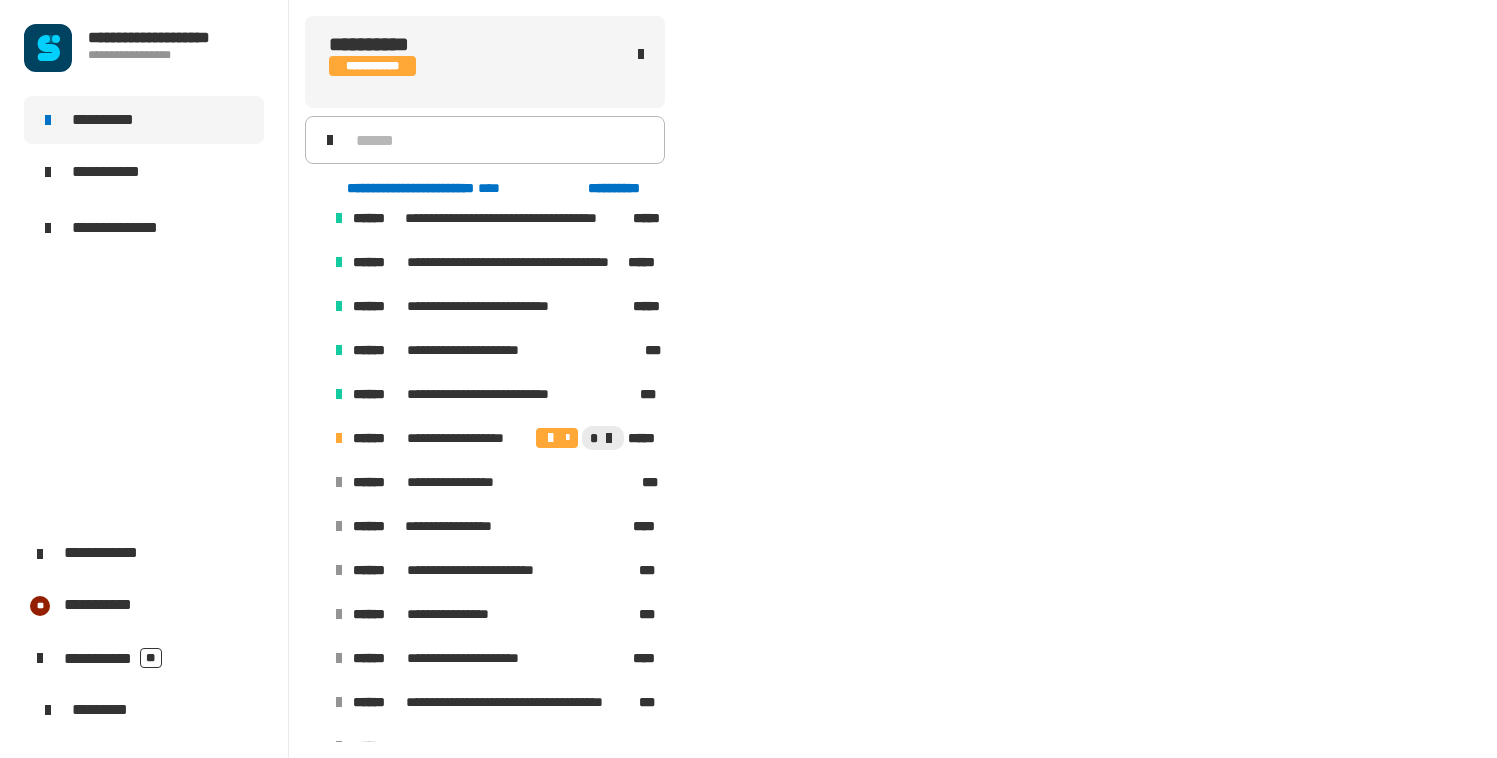 scroll, scrollTop: 989, scrollLeft: 0, axis: vertical 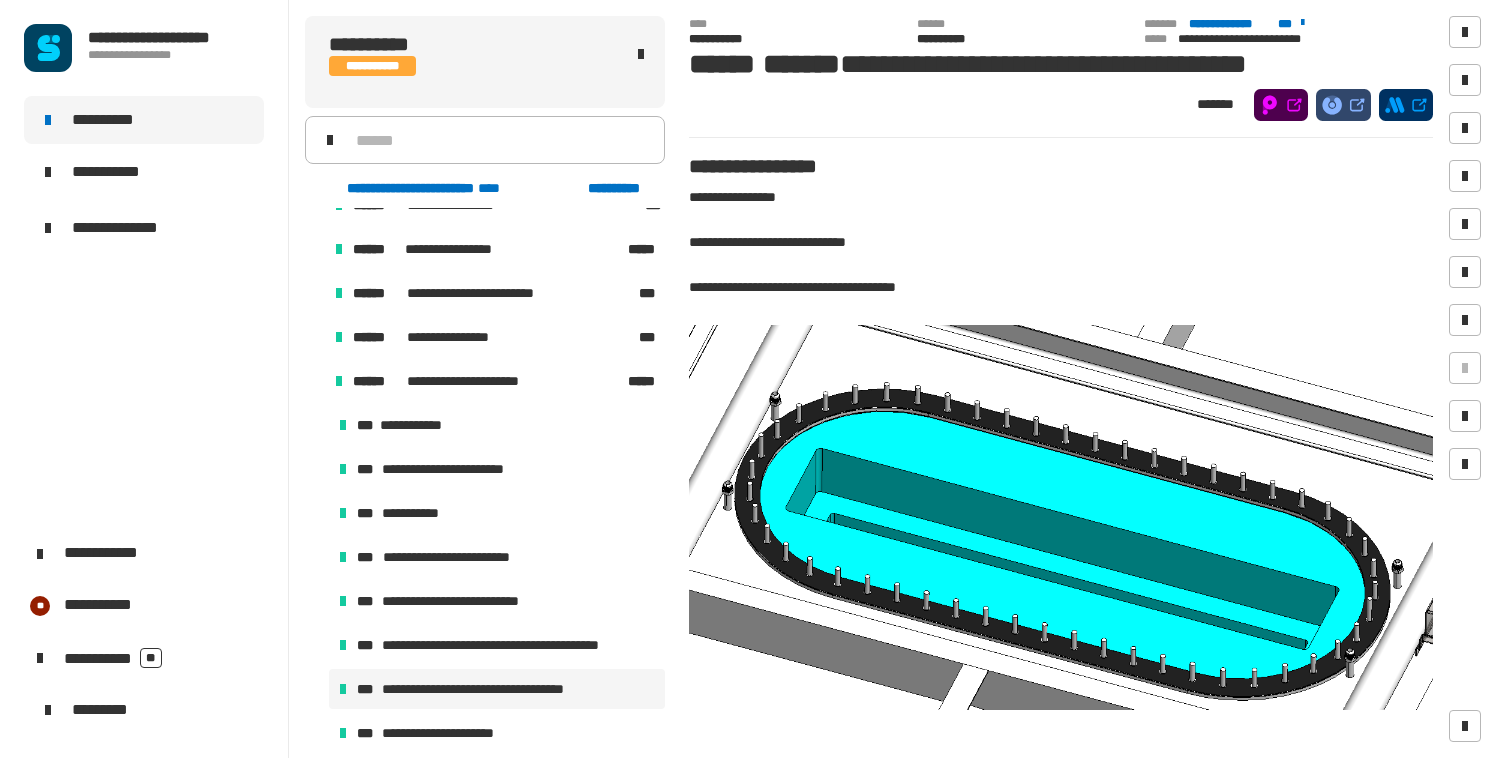 click at bounding box center (315, 381) 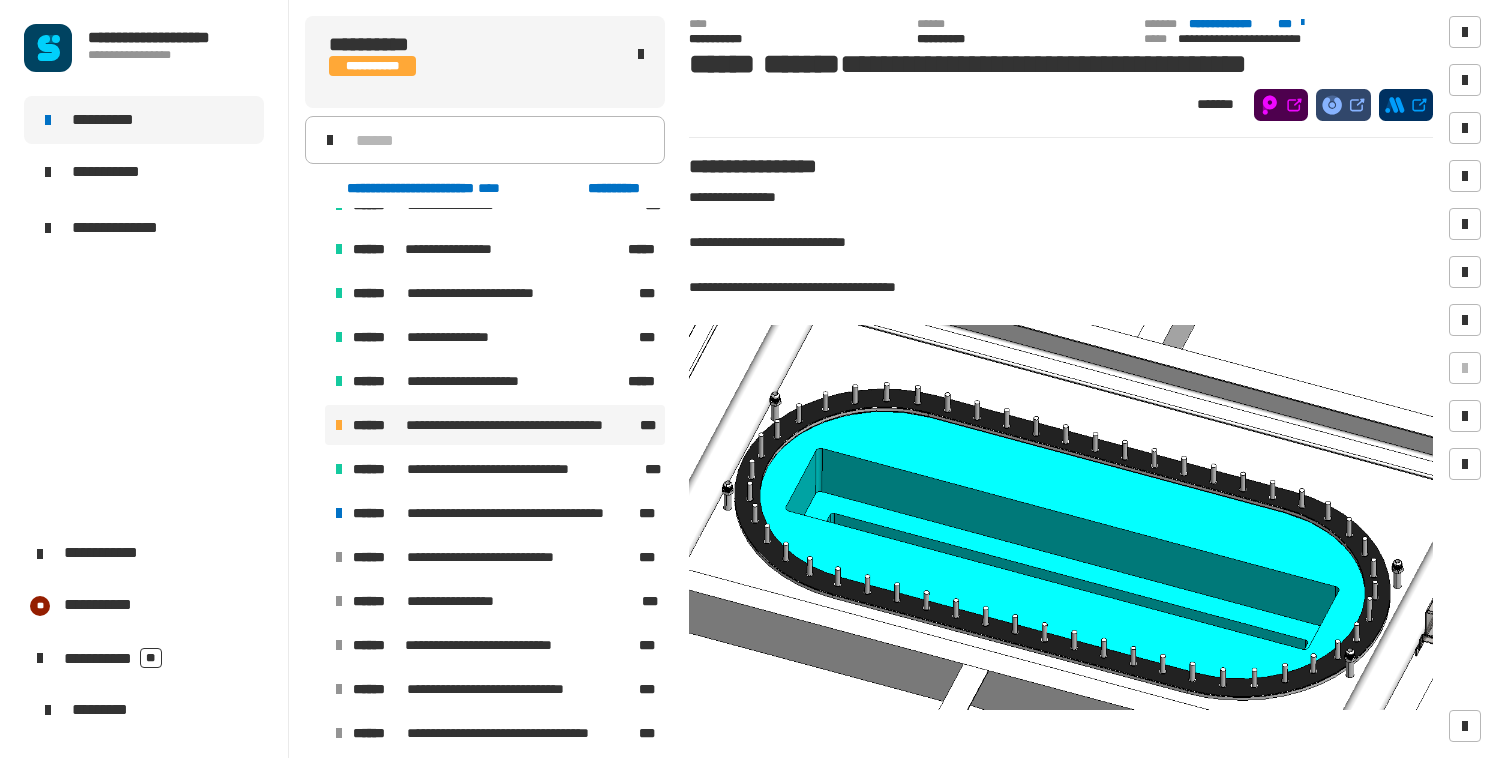 click on "**********" at bounding box center [521, 425] 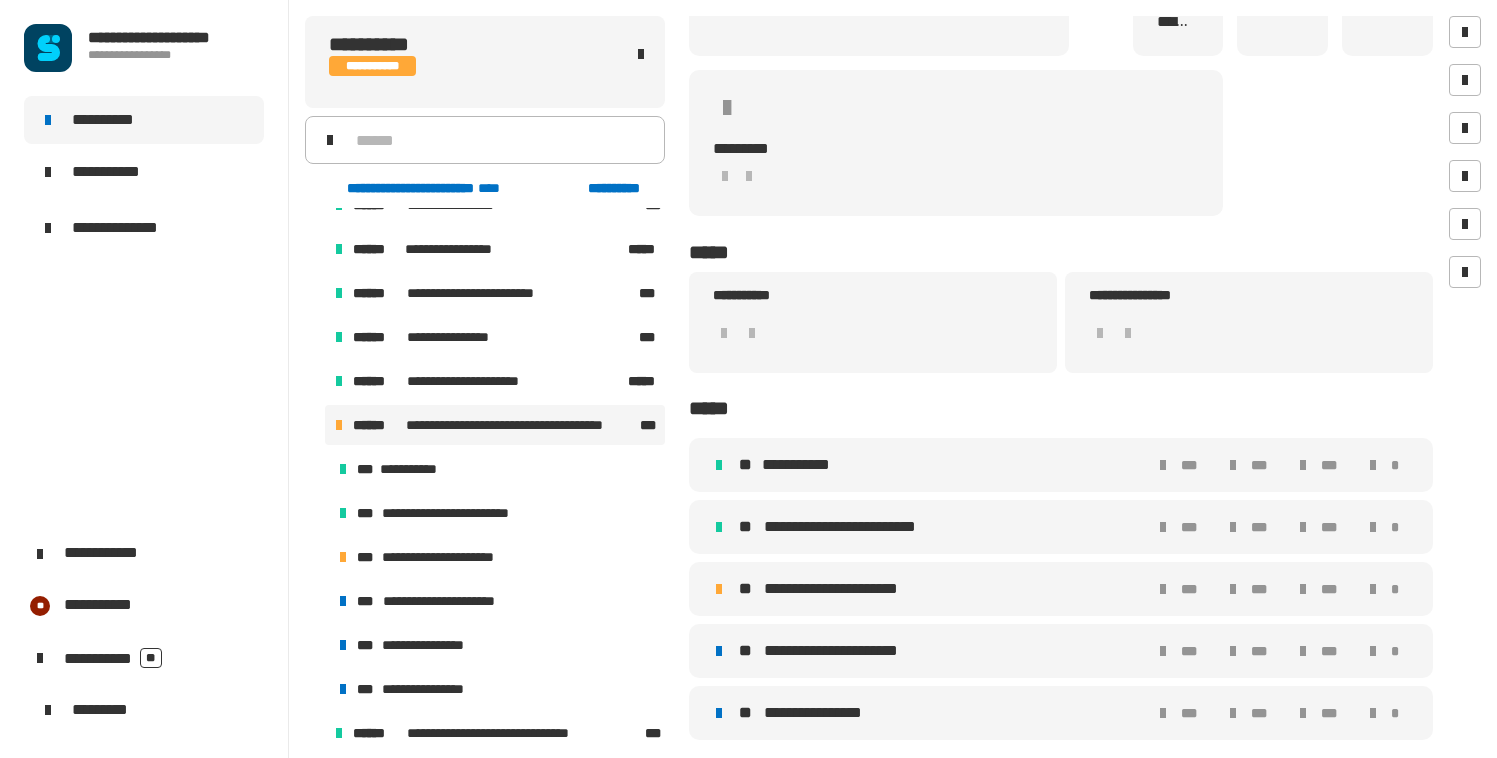 scroll, scrollTop: 351, scrollLeft: 0, axis: vertical 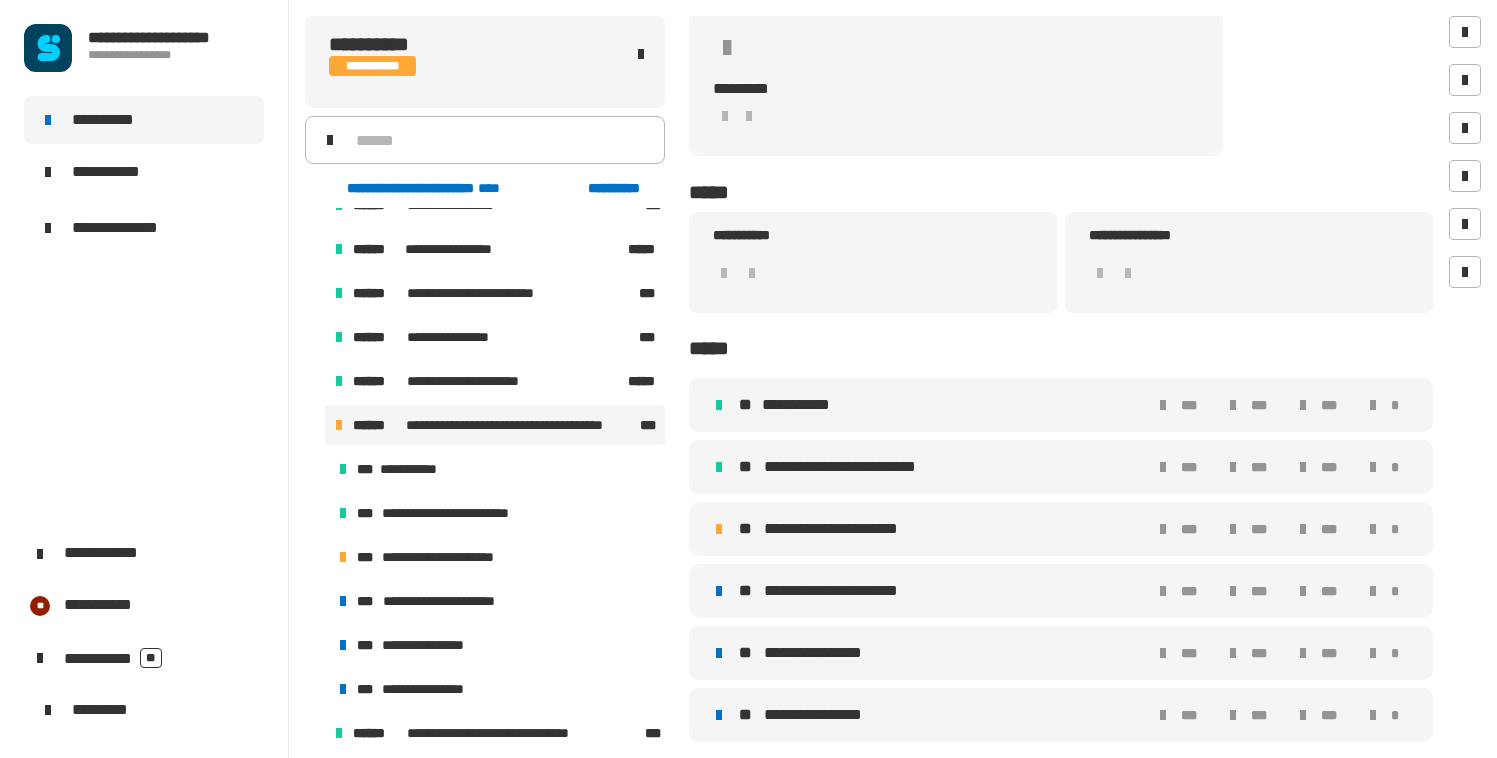 click on "**********" at bounding box center [853, 467] 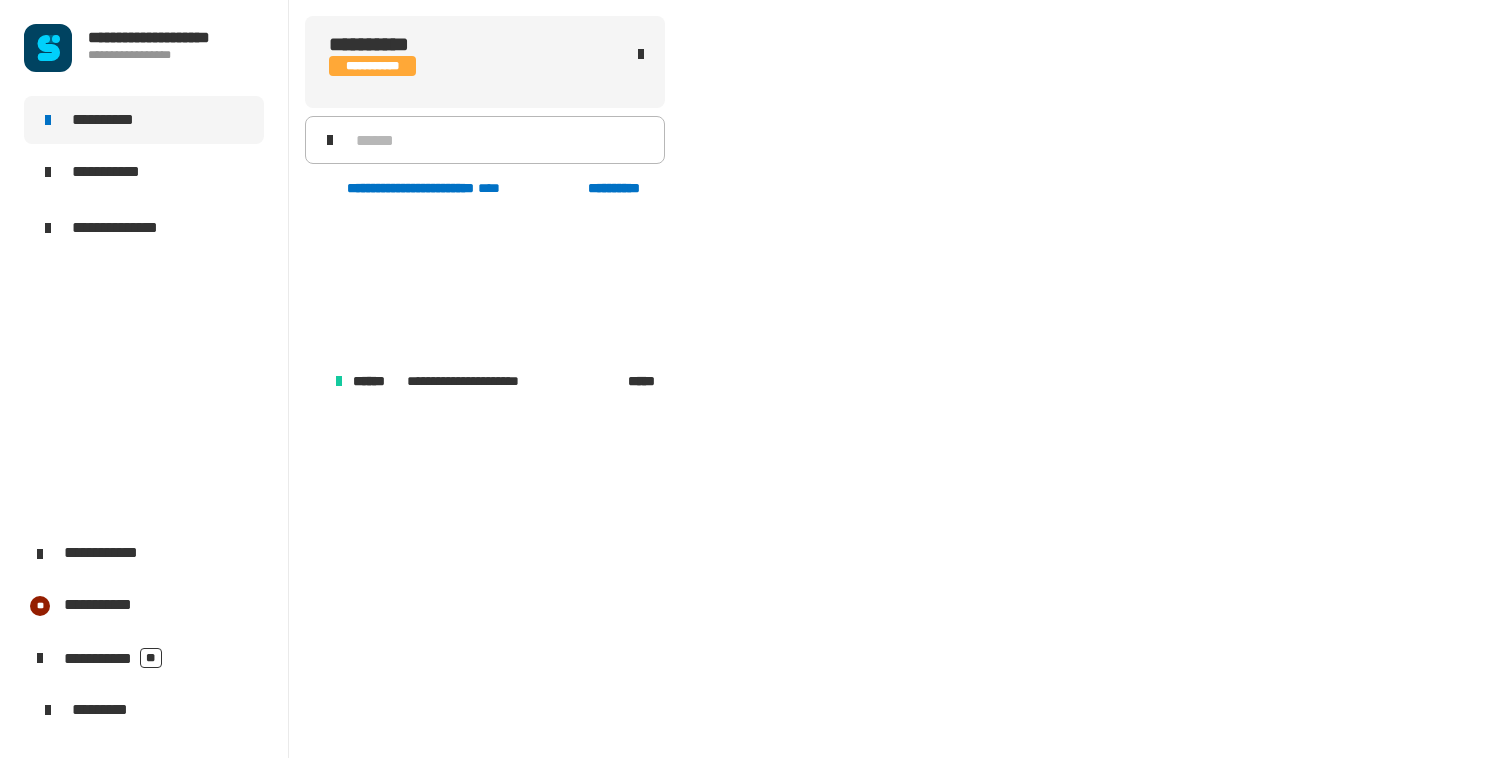 scroll, scrollTop: 1693, scrollLeft: 0, axis: vertical 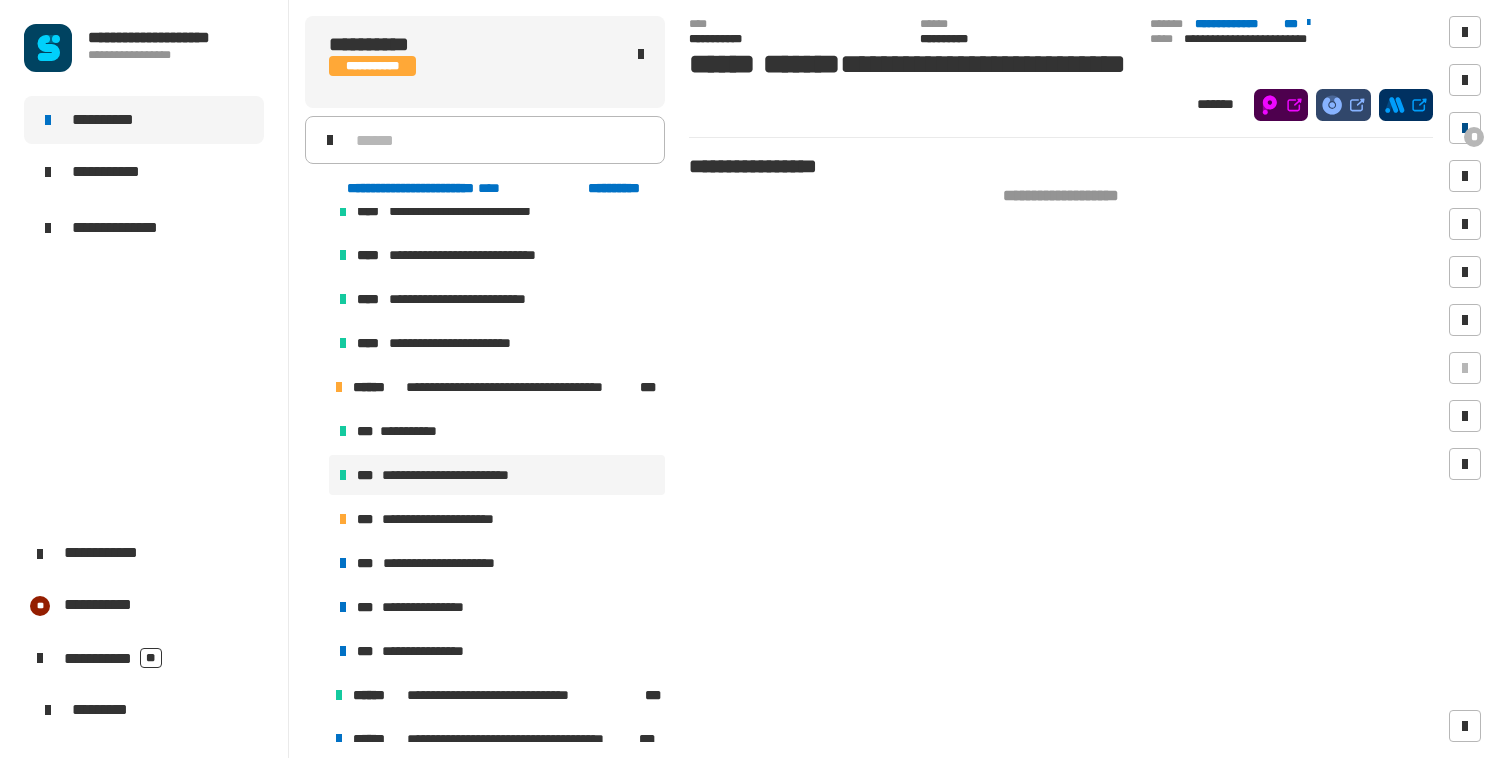 click on "*" at bounding box center (1474, 137) 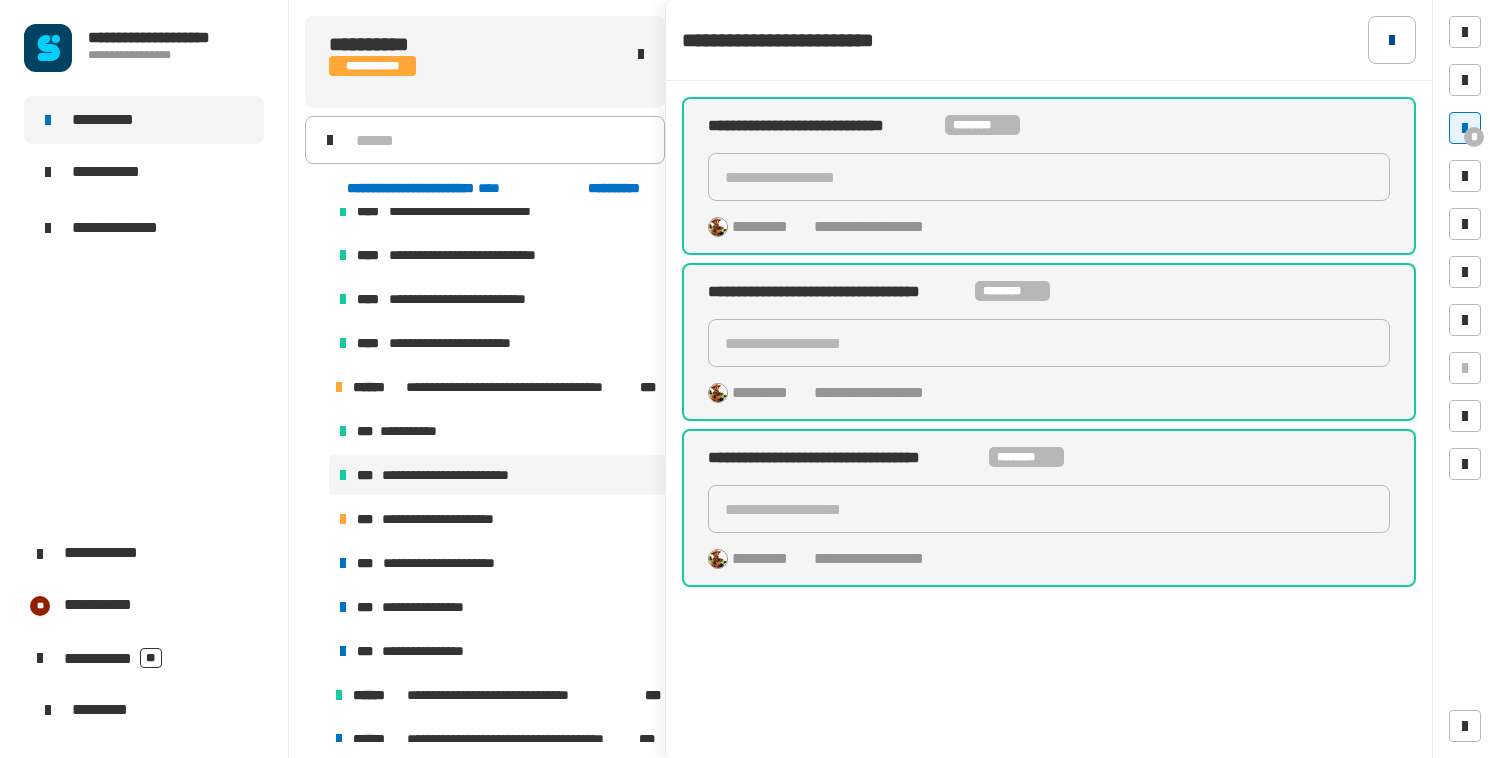 click 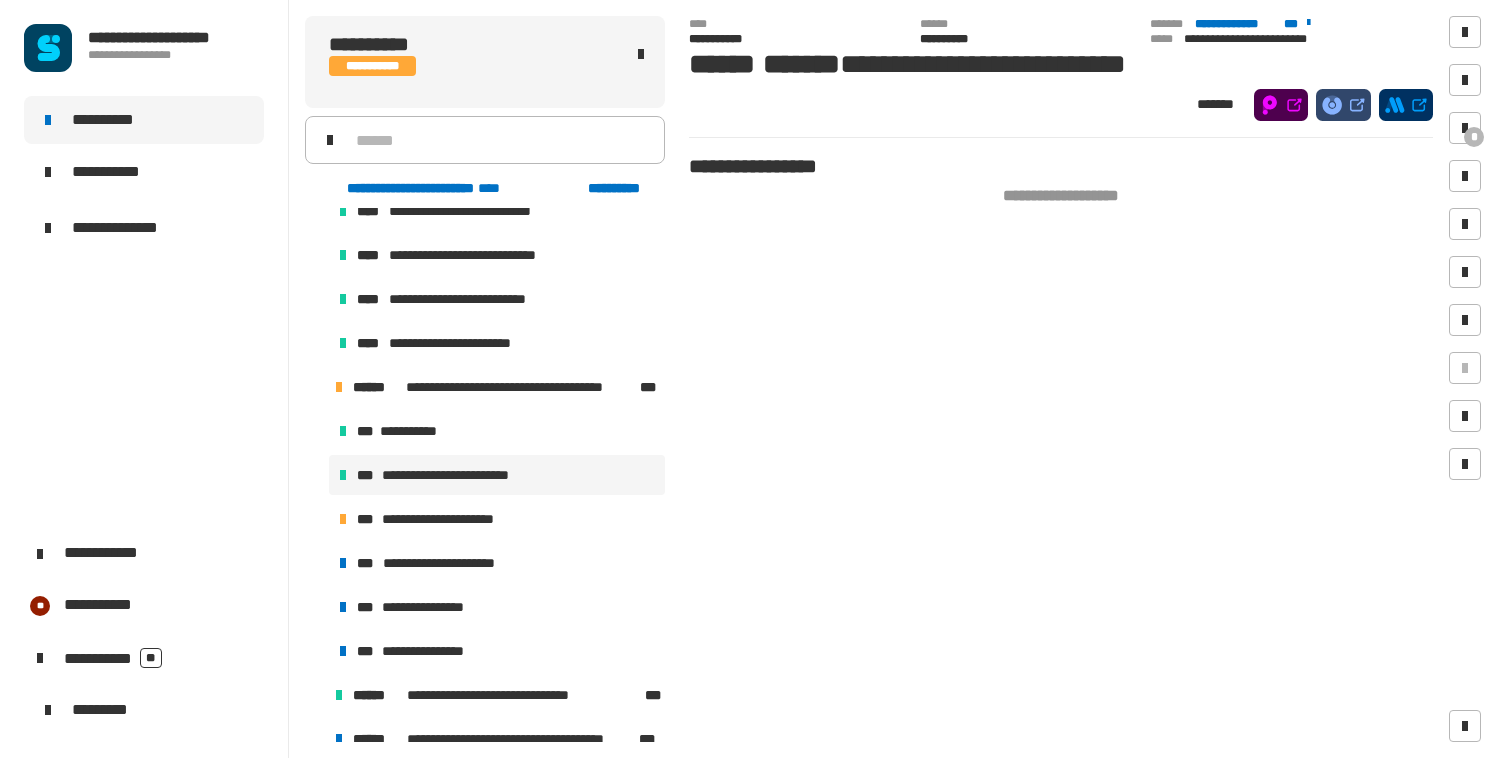 click at bounding box center [315, 387] 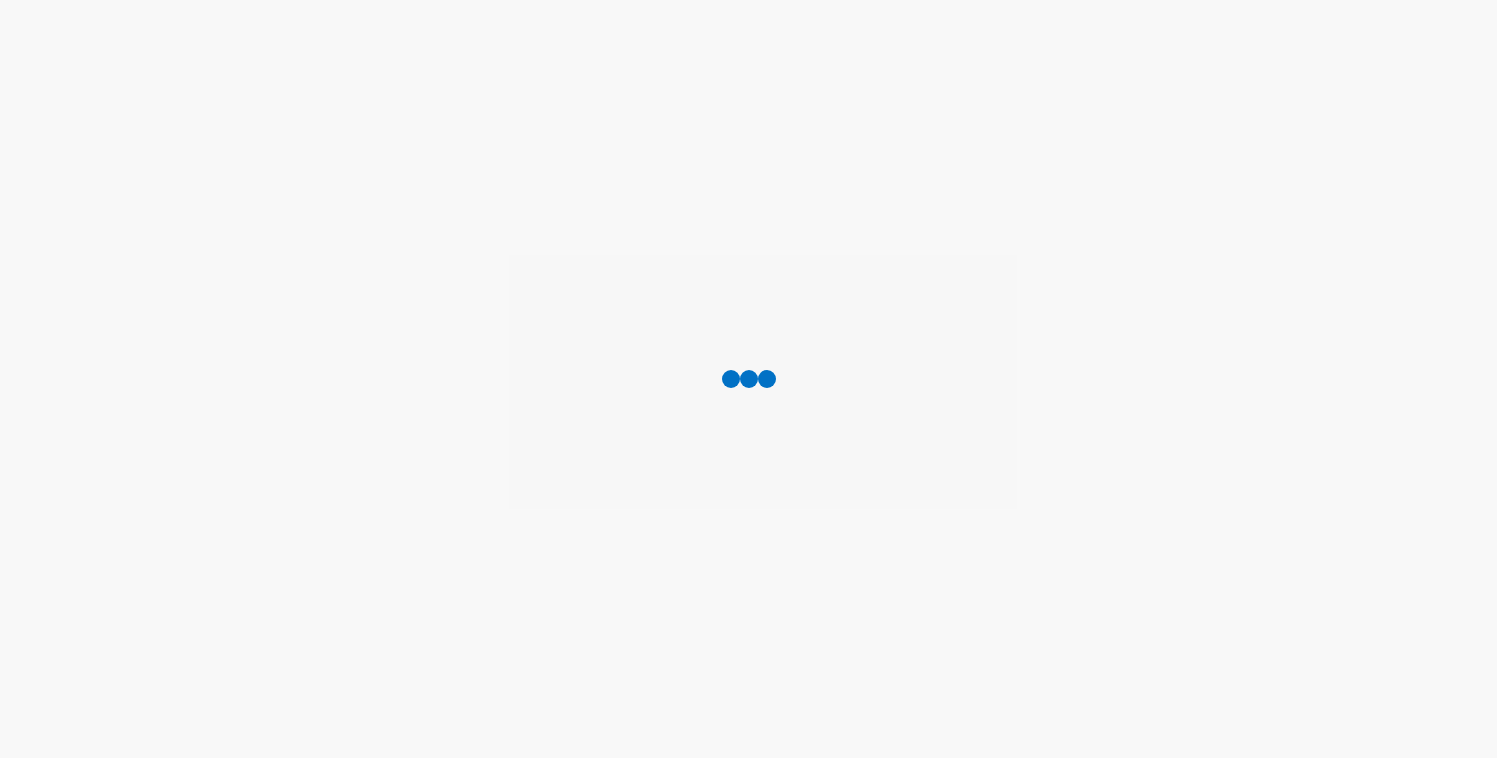 scroll, scrollTop: 0, scrollLeft: 0, axis: both 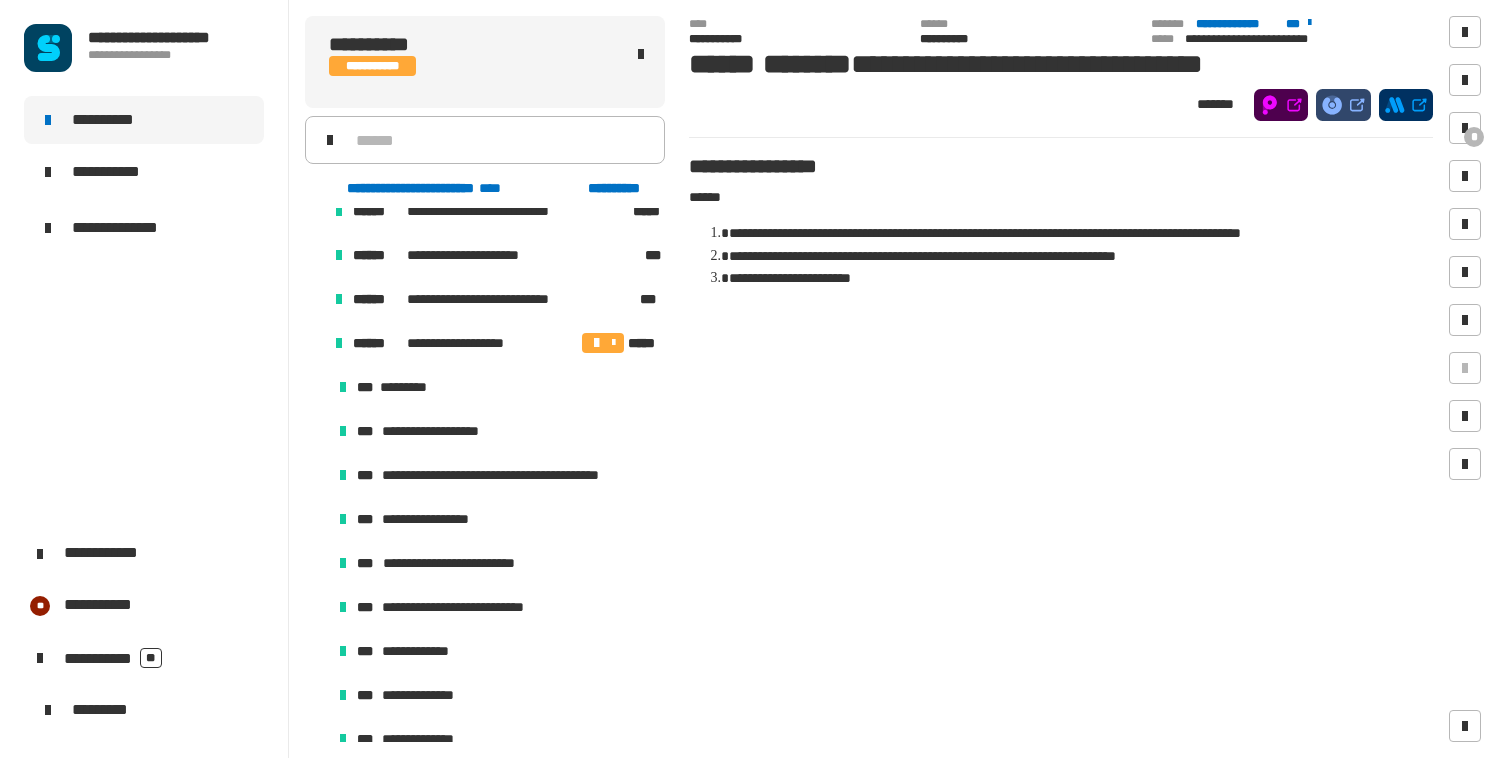 click at bounding box center [315, 343] 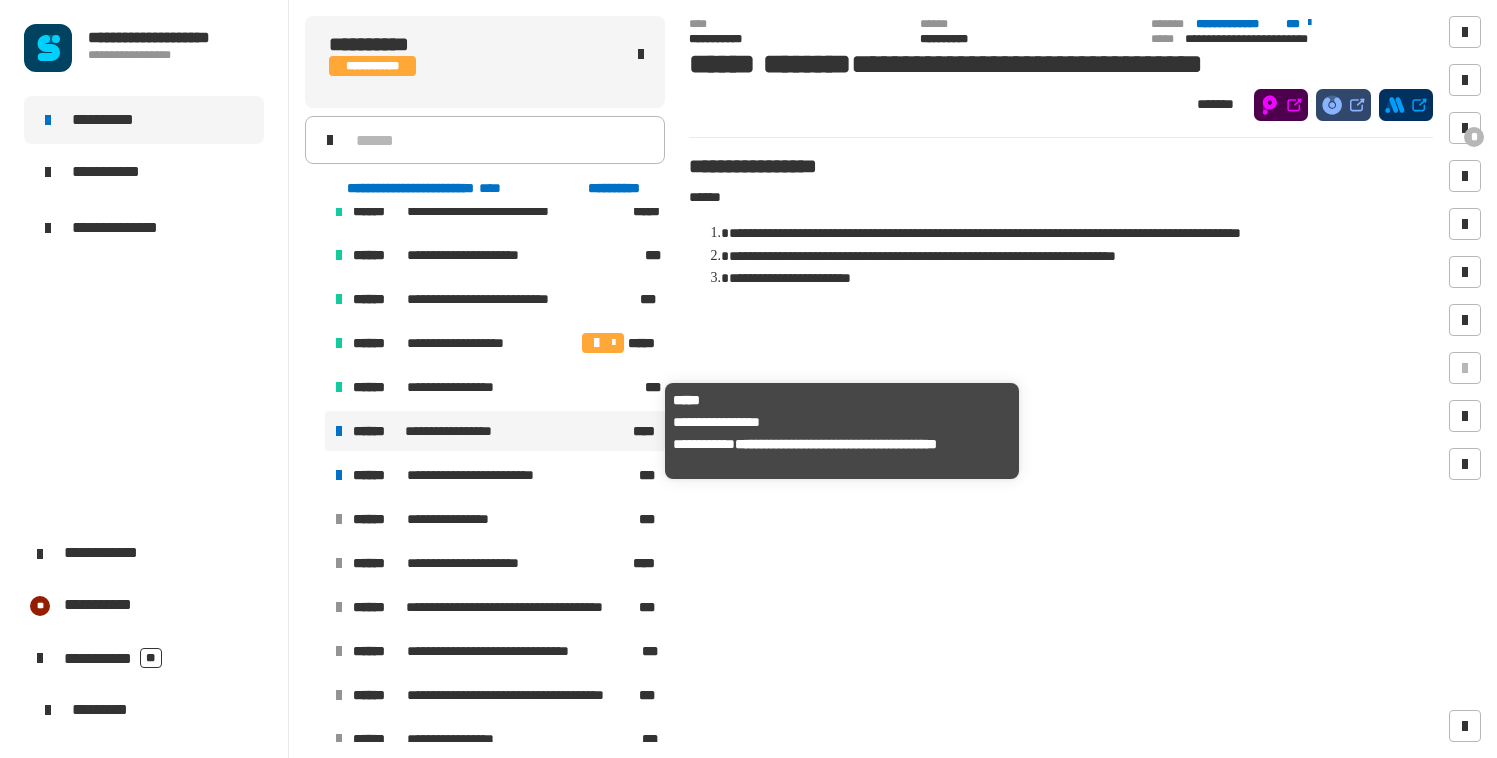 click on "**********" at bounding box center [491, 431] 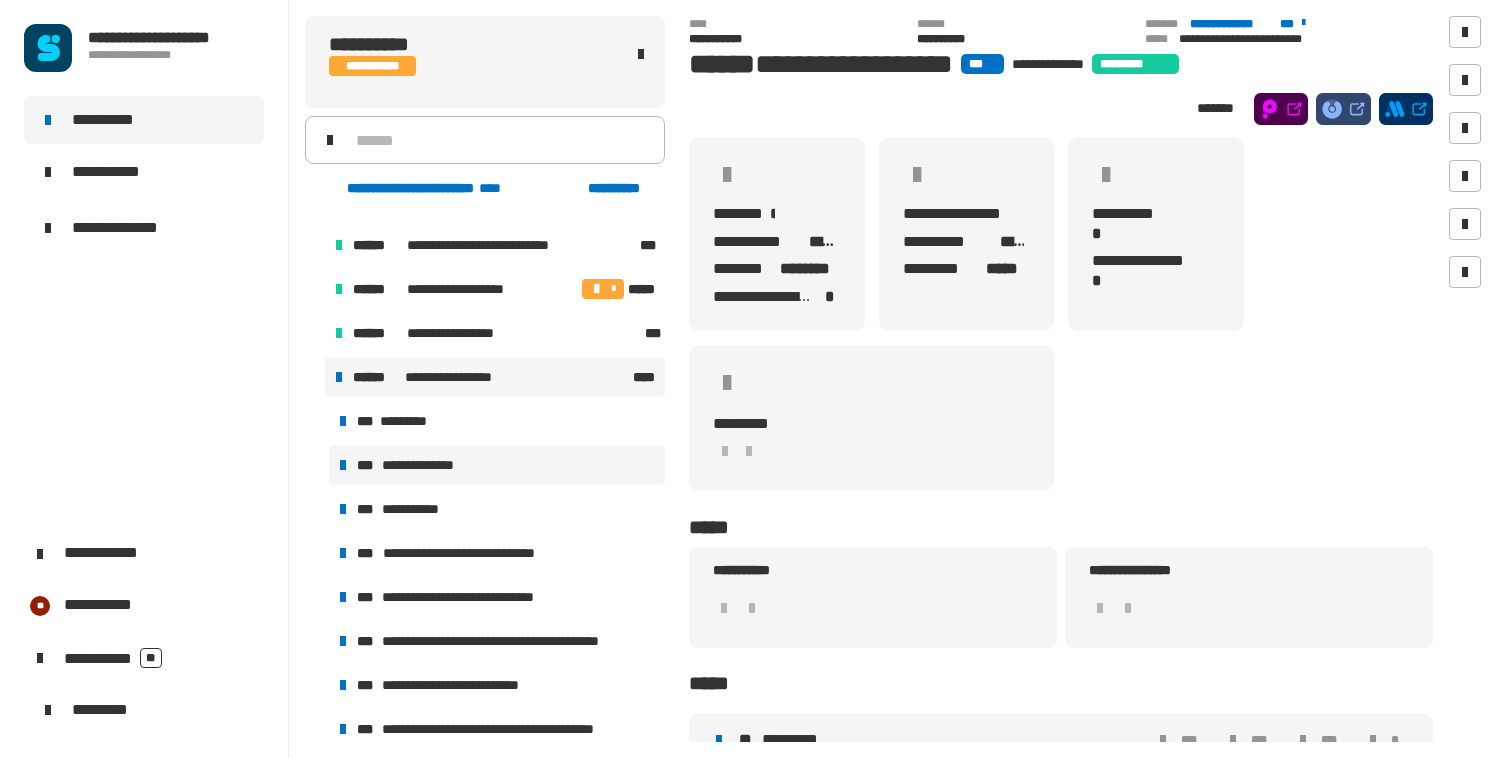 scroll, scrollTop: 873, scrollLeft: 0, axis: vertical 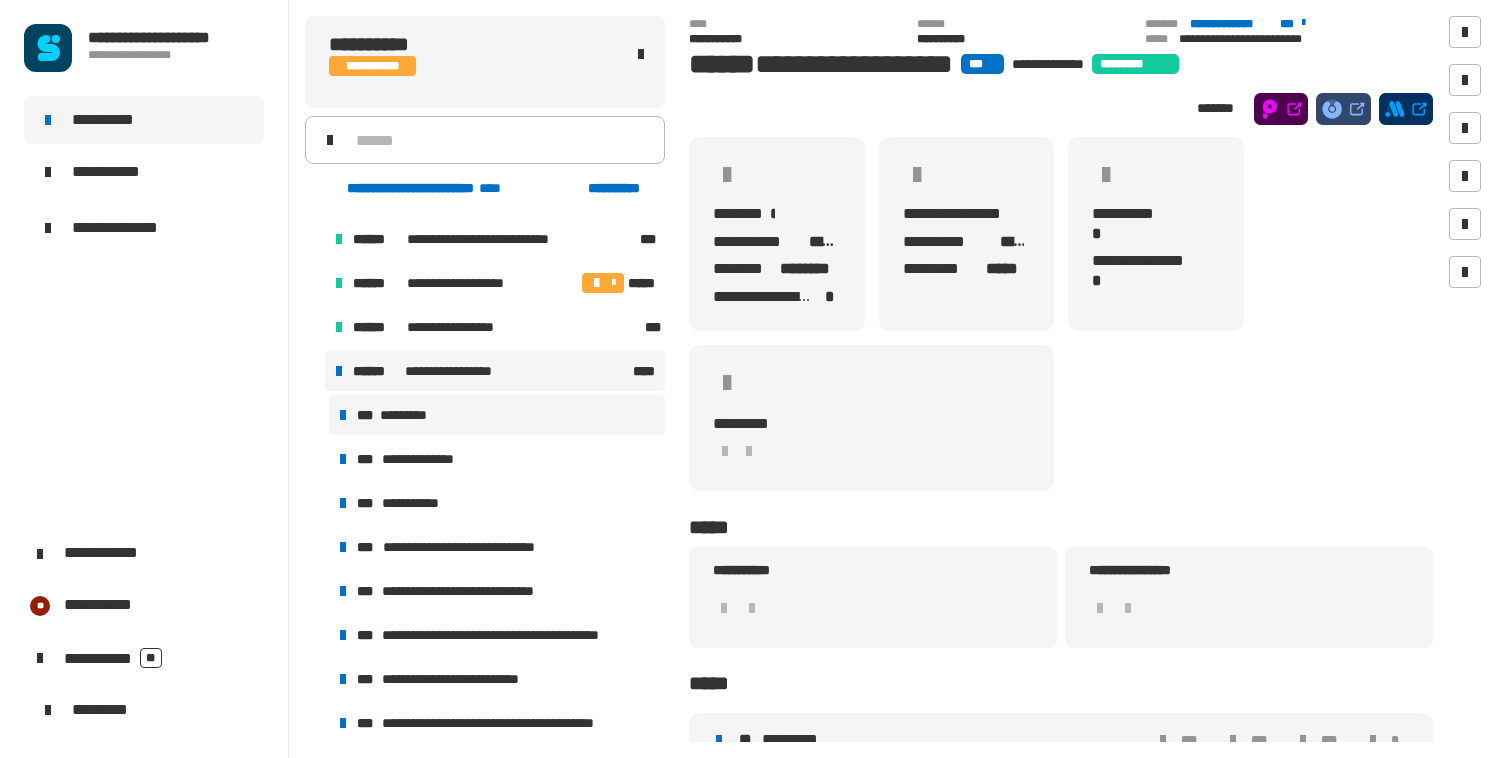 click on "*********" at bounding box center [409, 415] 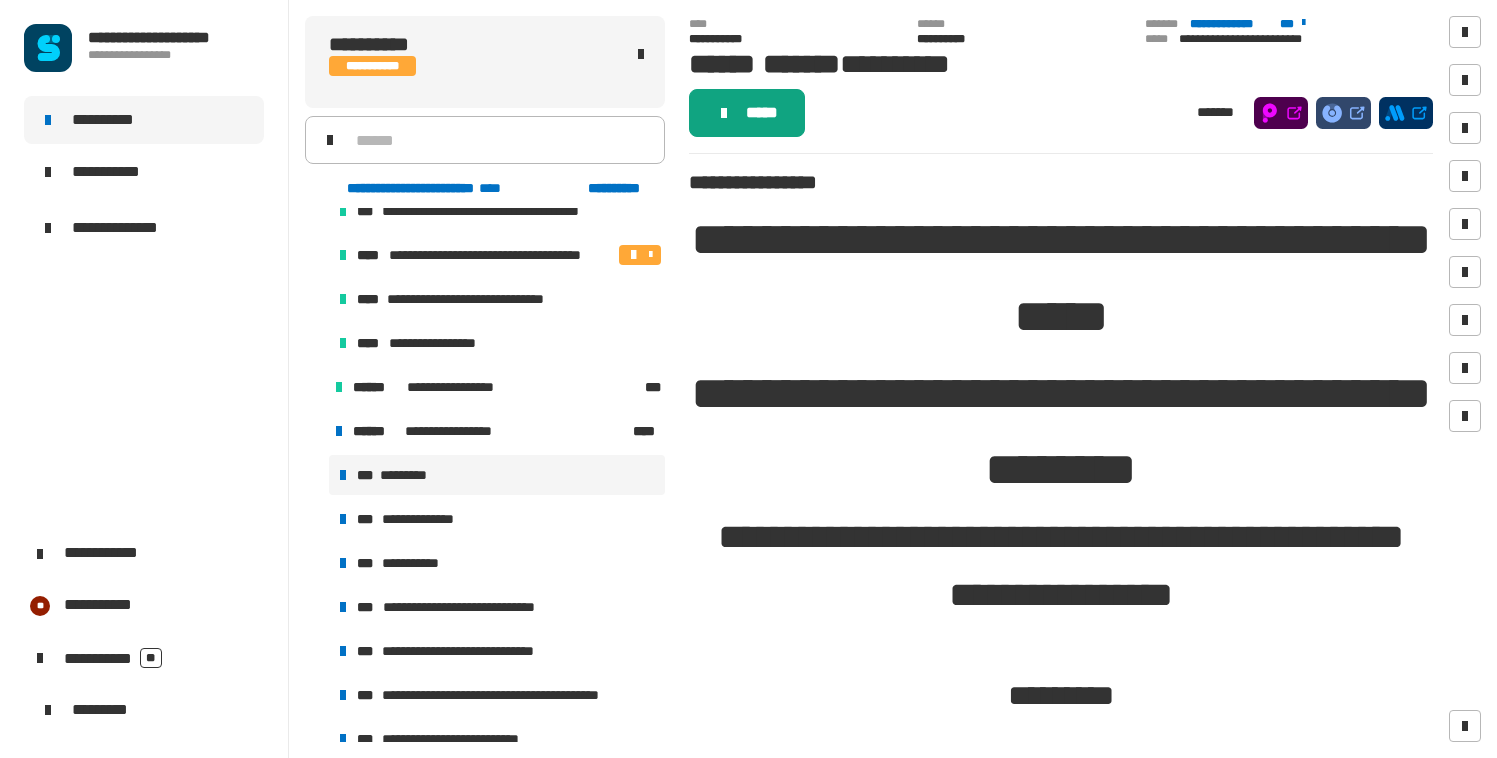 click on "*****" 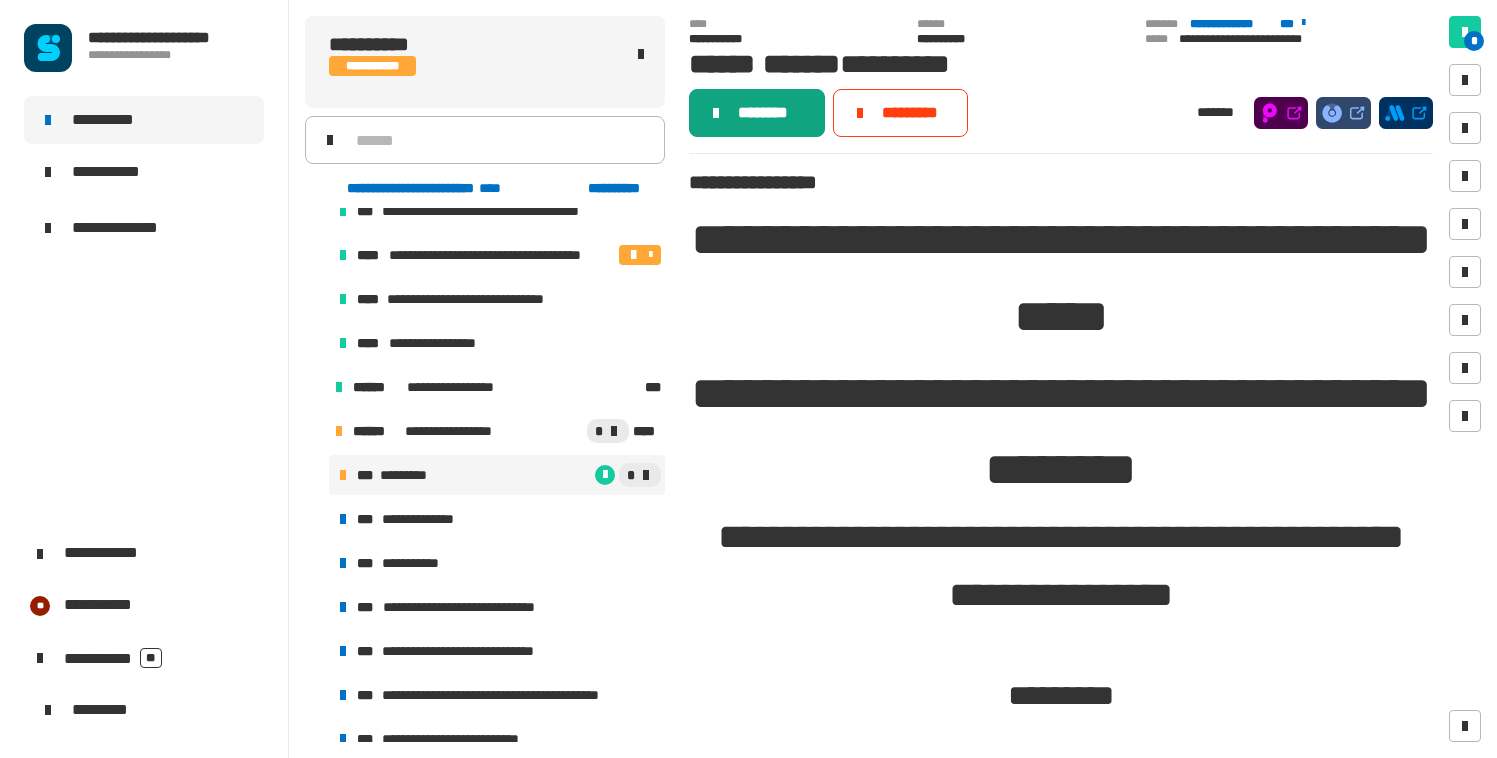 click on "********" 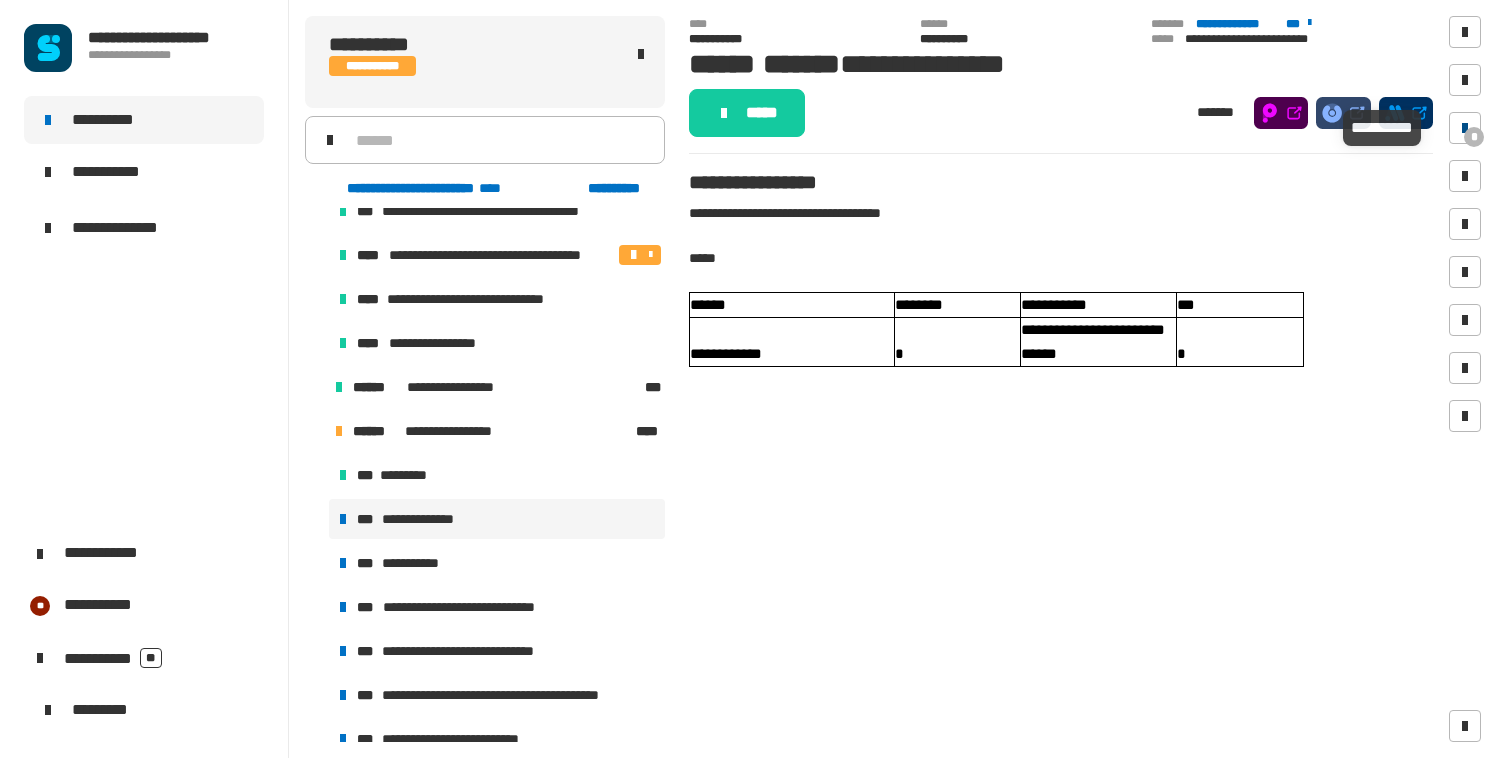 click at bounding box center [1465, 128] 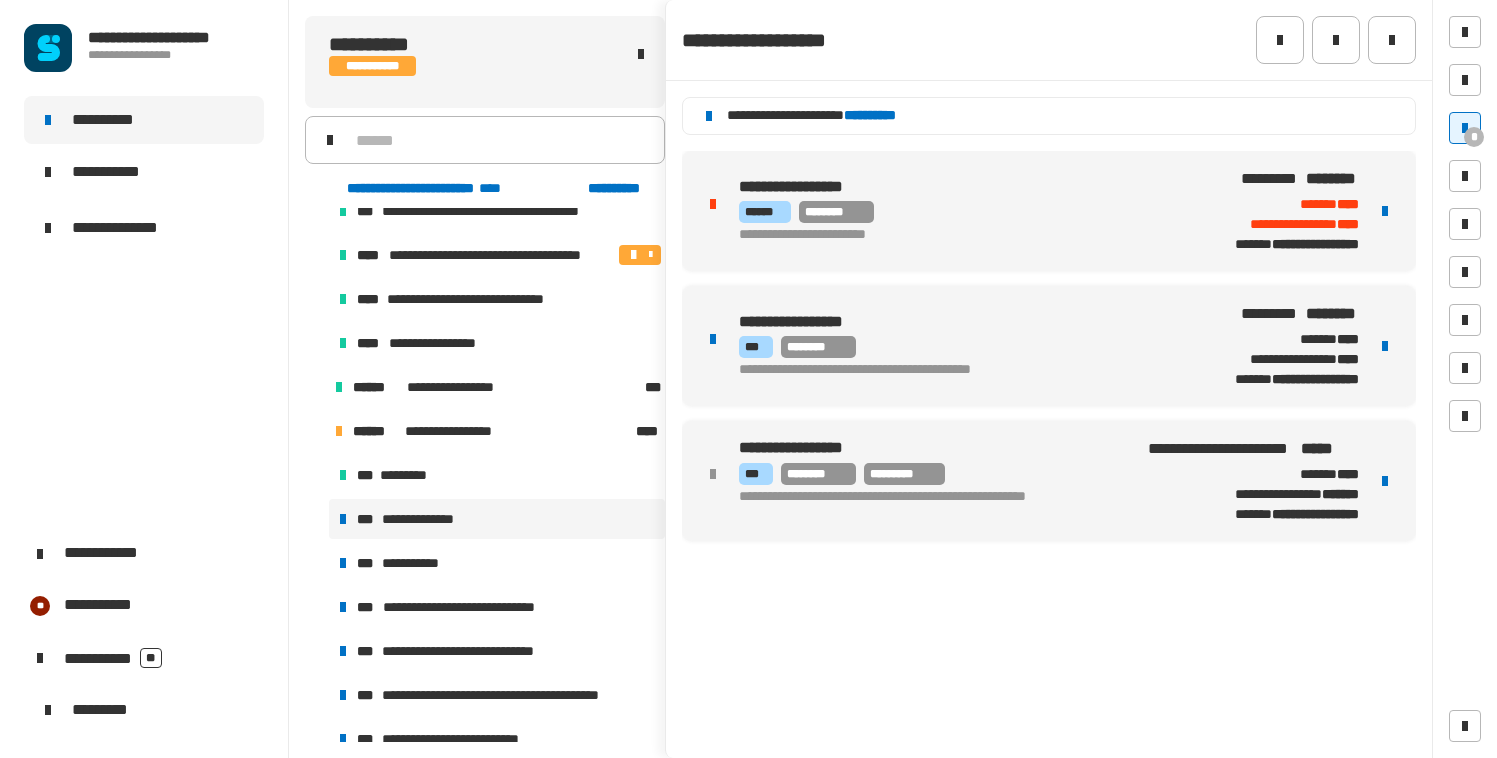 type 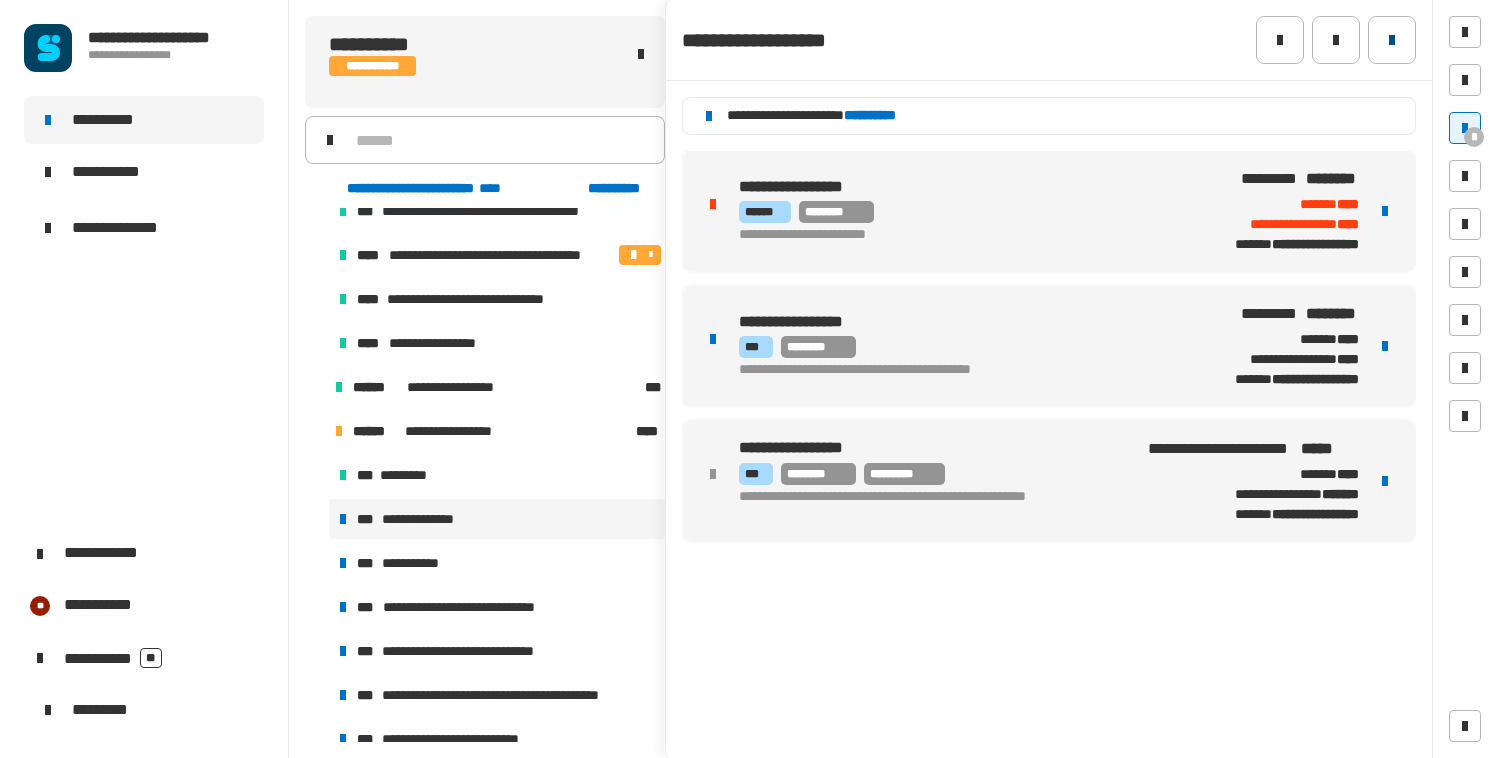 click 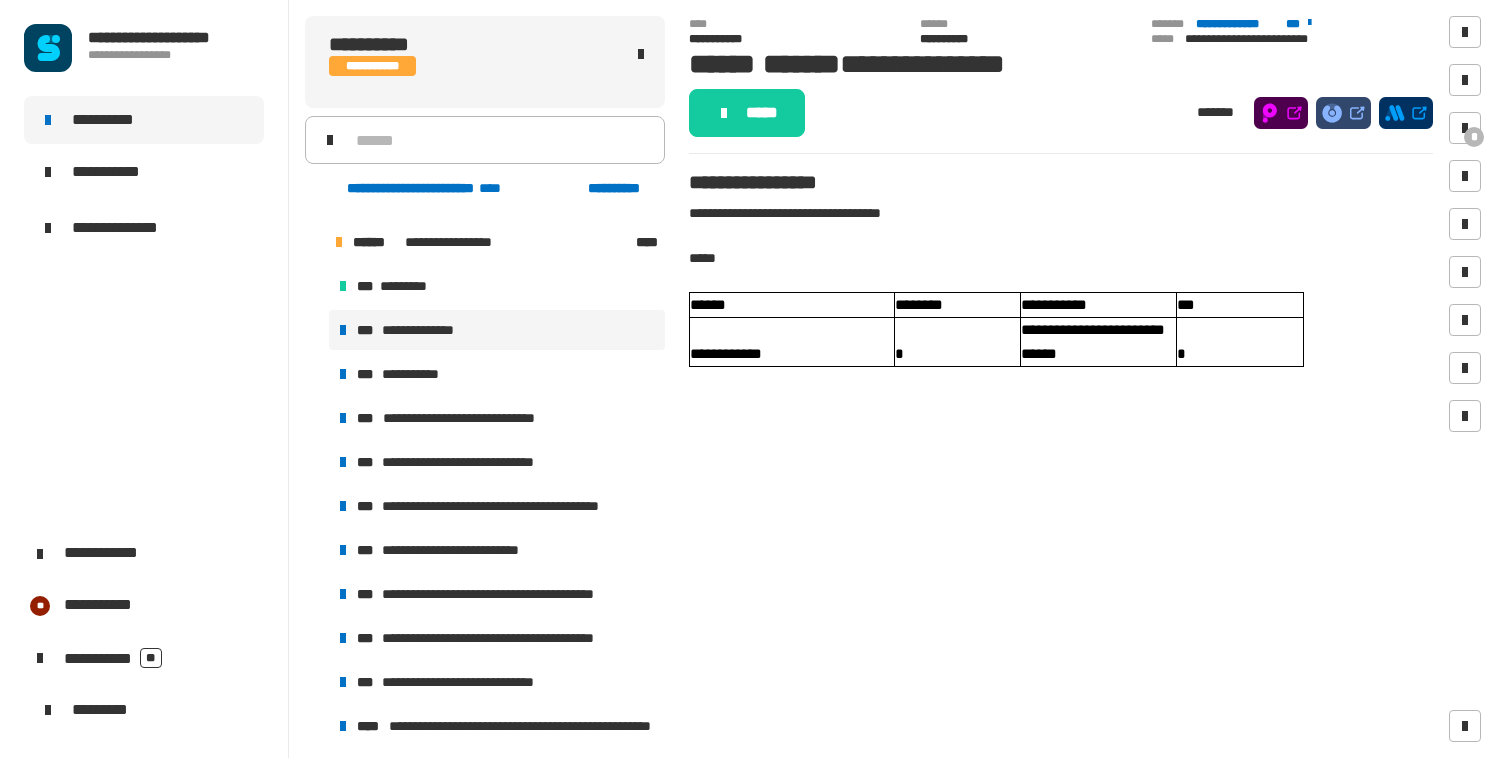 scroll, scrollTop: 1609, scrollLeft: 0, axis: vertical 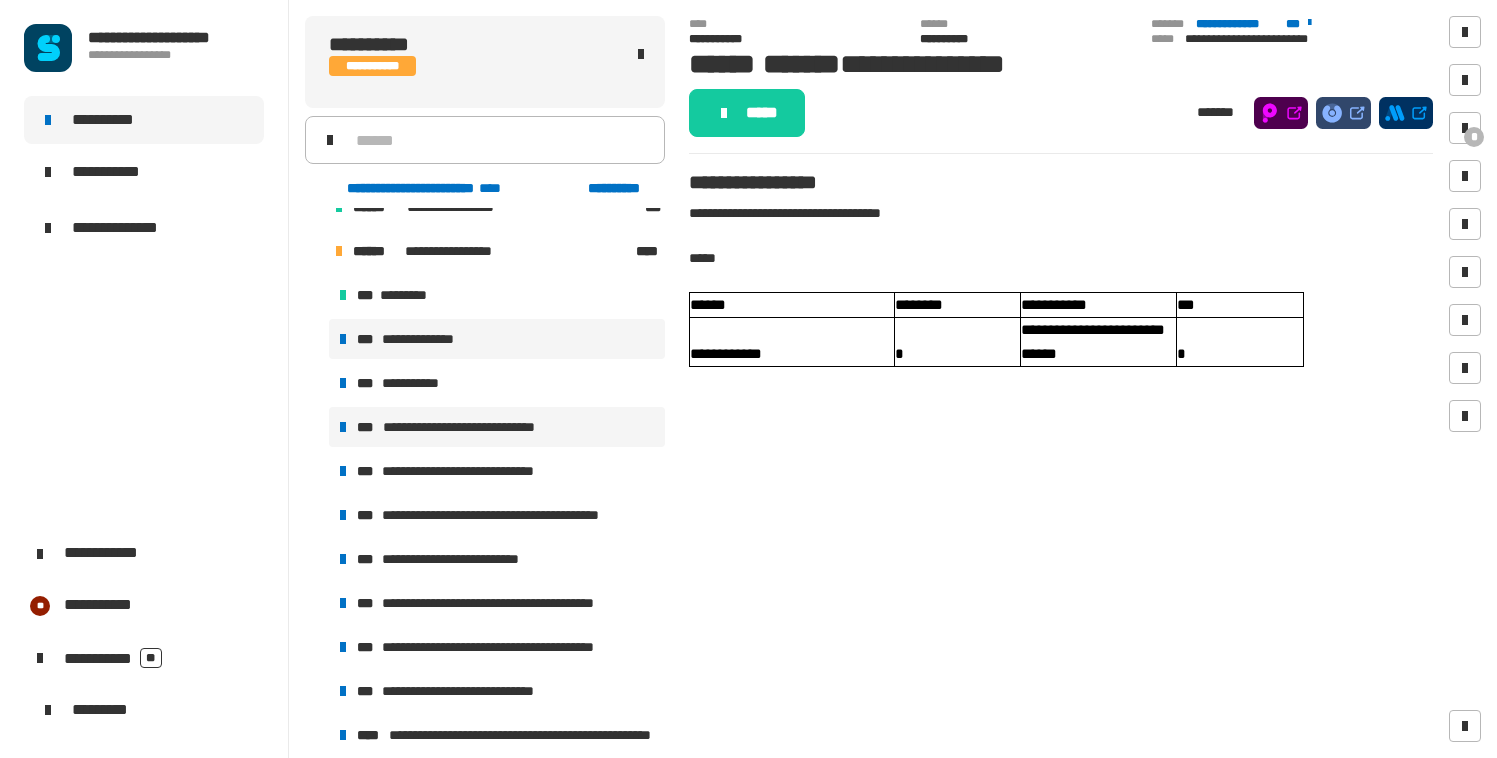 click on "**********" at bounding box center [473, 427] 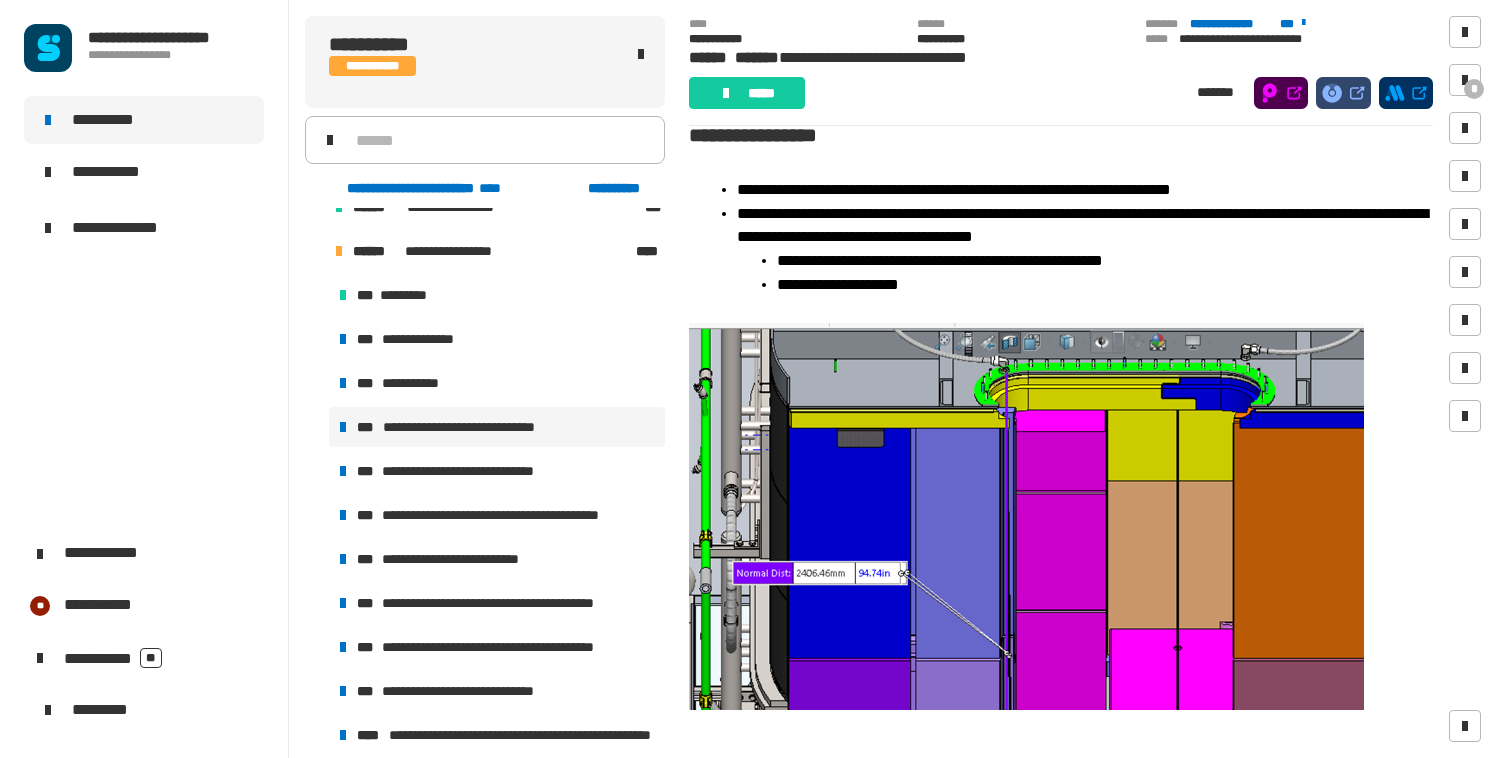 scroll, scrollTop: 0, scrollLeft: 0, axis: both 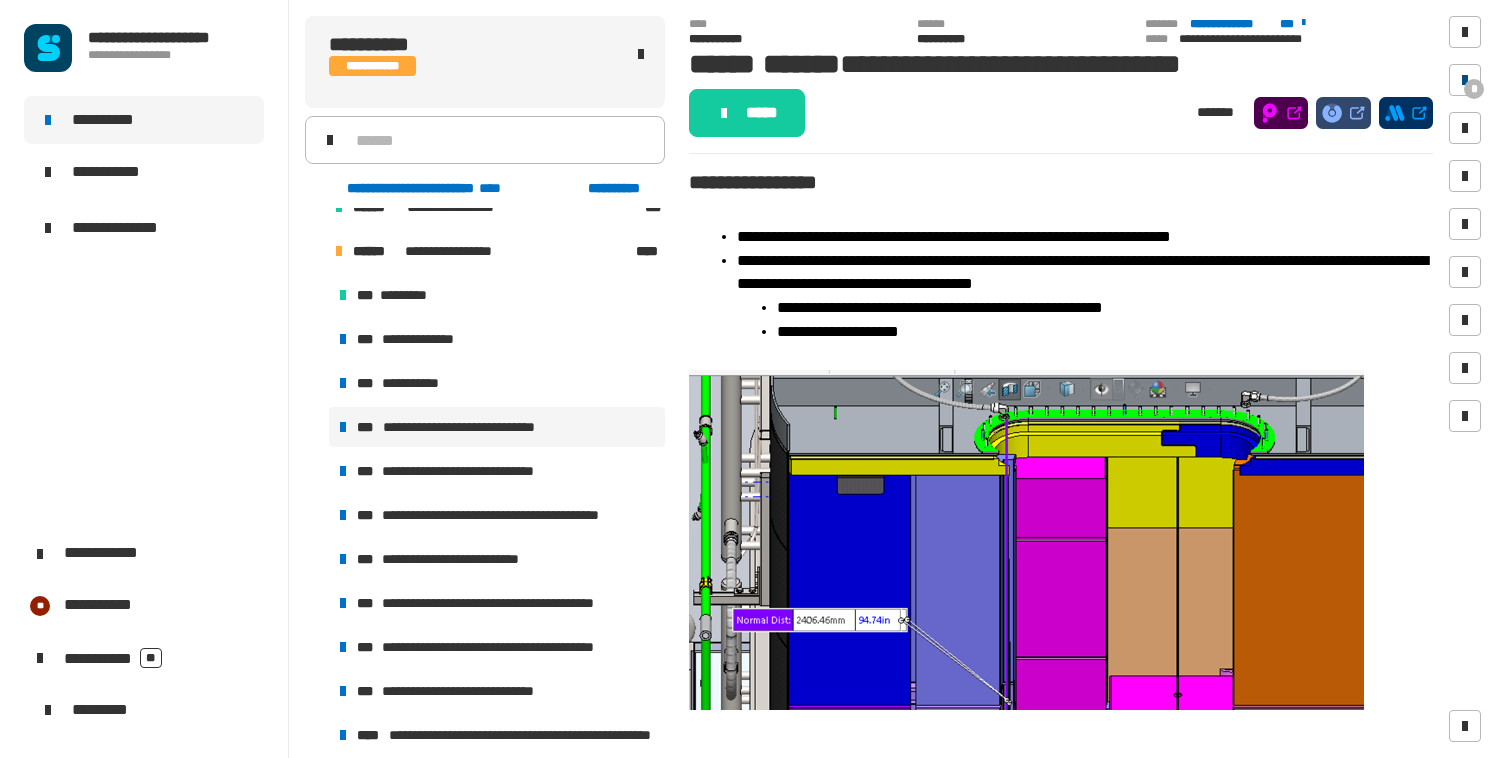 click at bounding box center [1465, 80] 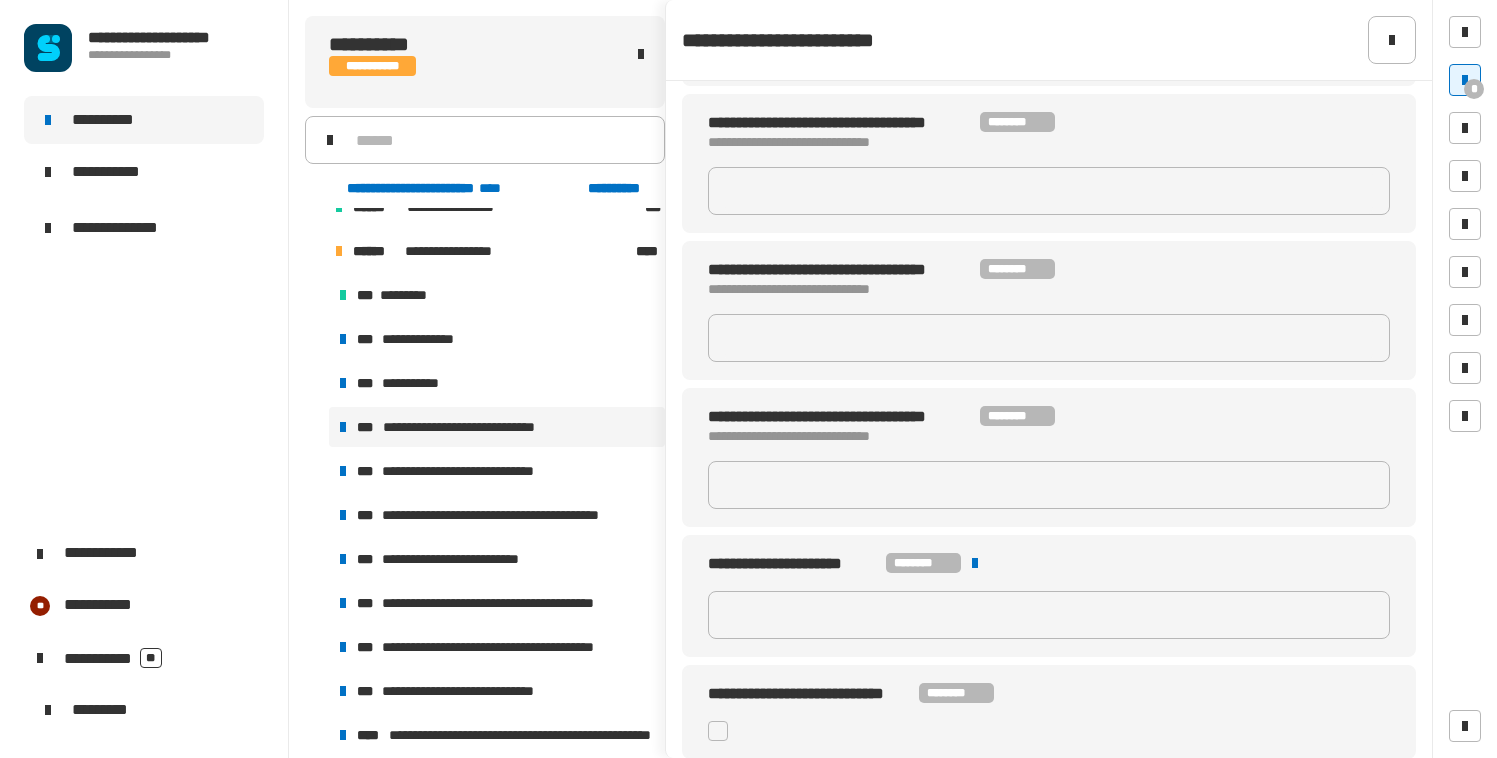 scroll, scrollTop: 205, scrollLeft: 0, axis: vertical 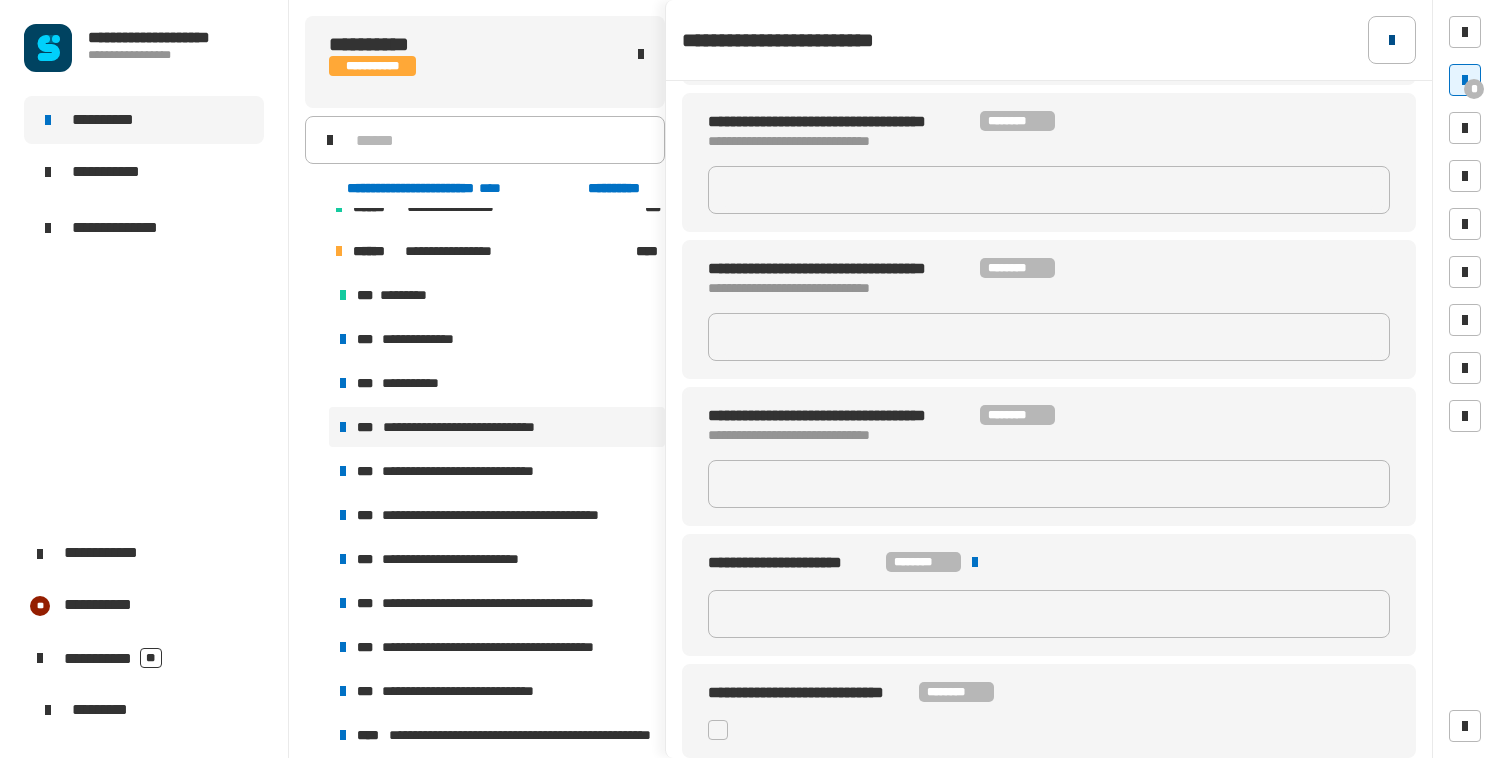 click 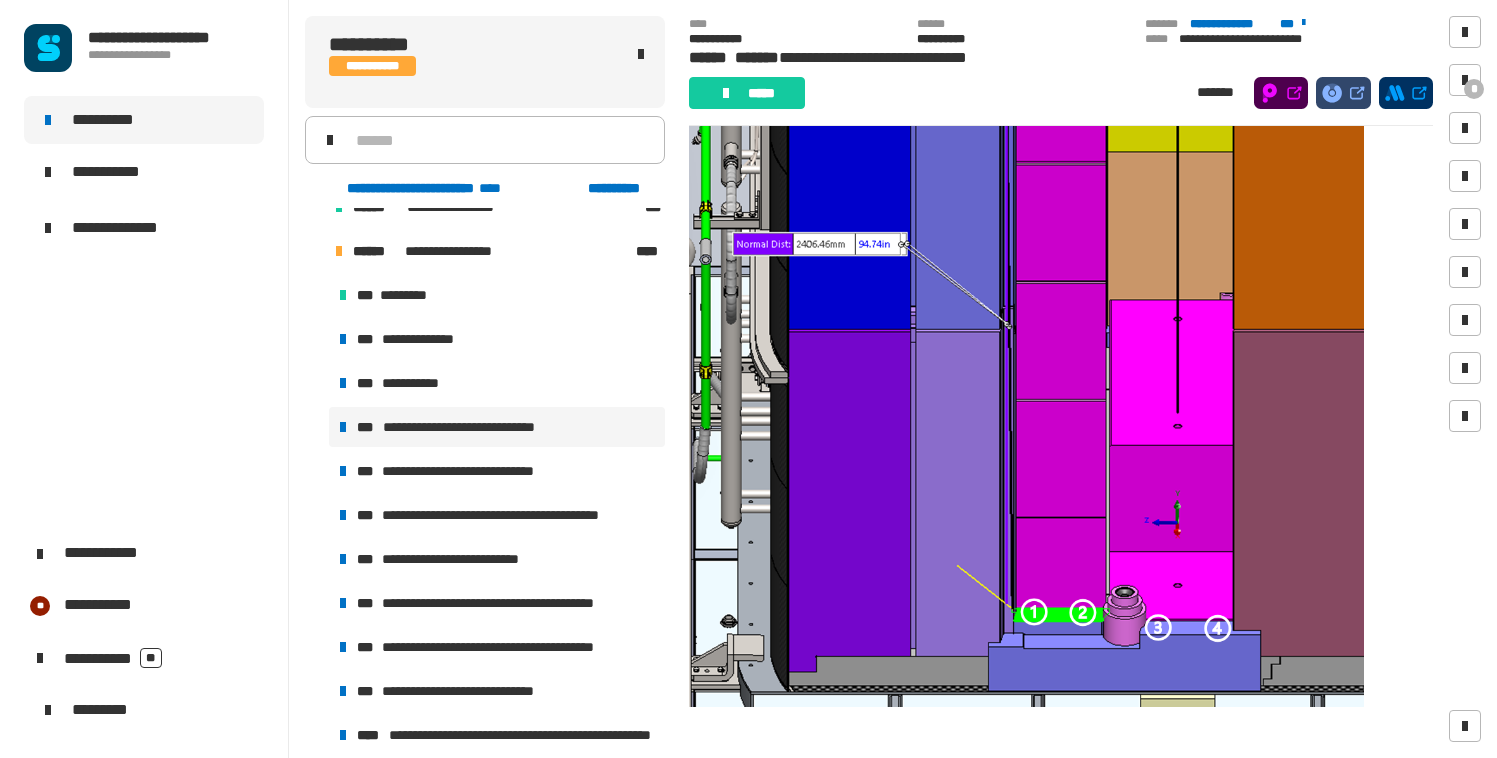 scroll, scrollTop: 329, scrollLeft: 0, axis: vertical 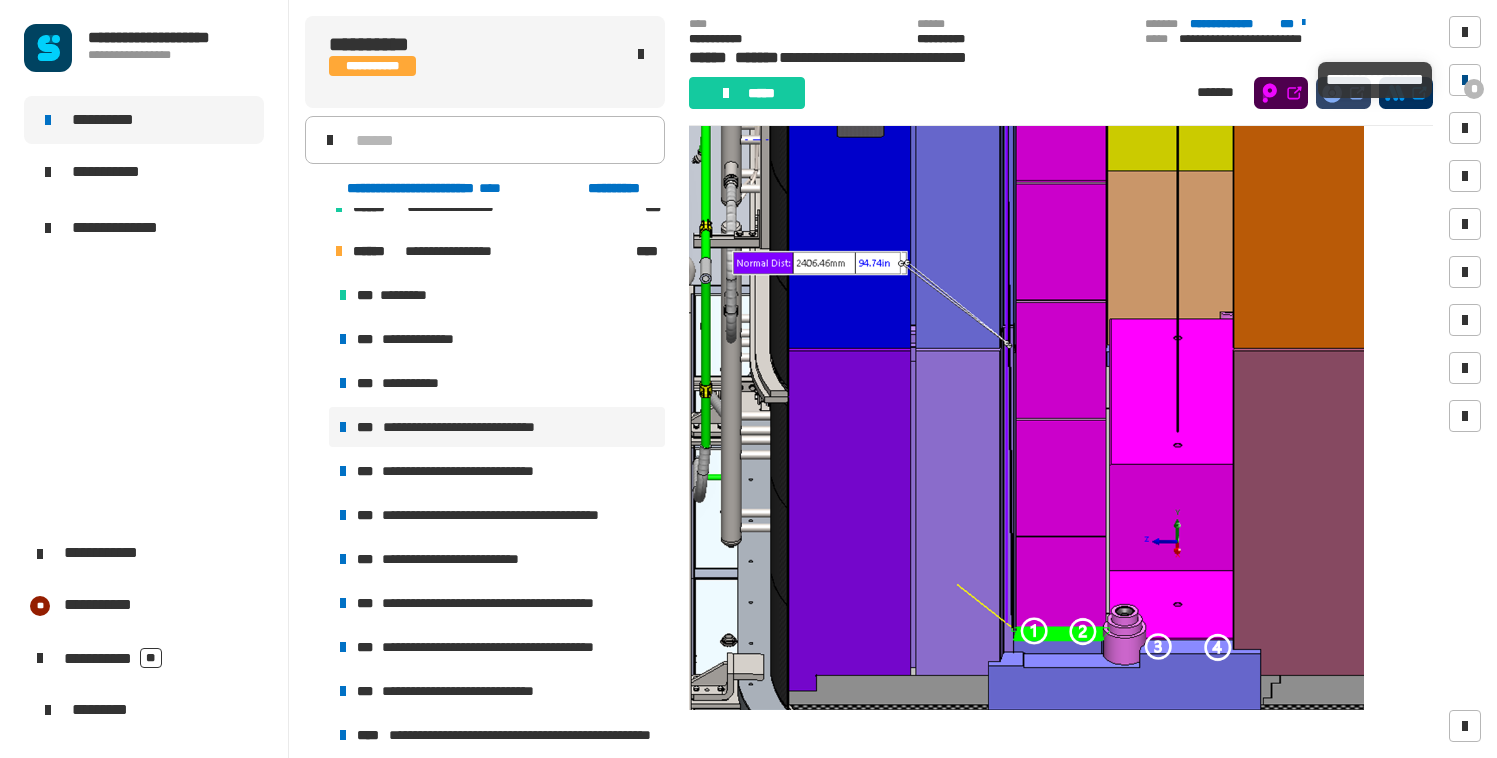 click at bounding box center [1465, 80] 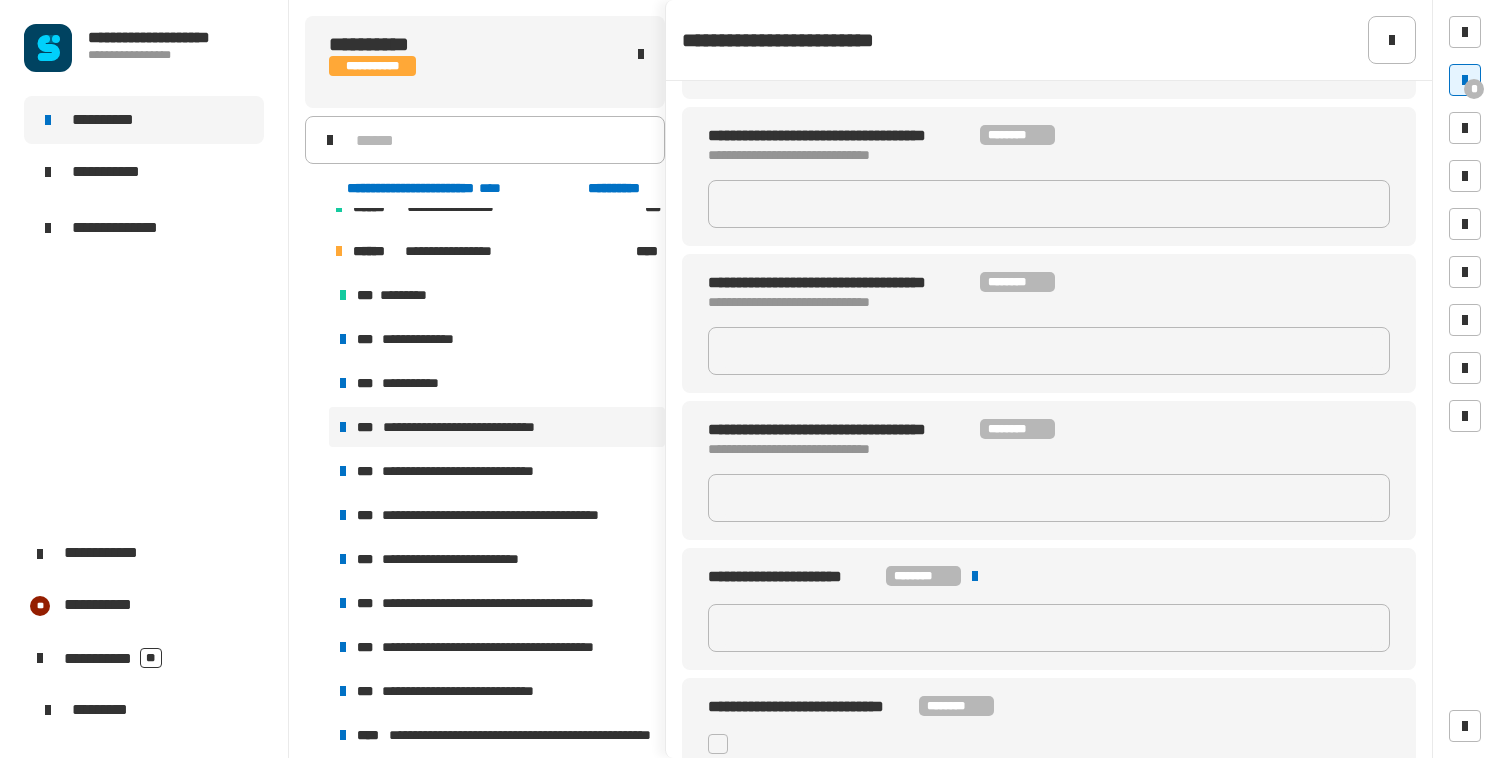 scroll, scrollTop: 205, scrollLeft: 0, axis: vertical 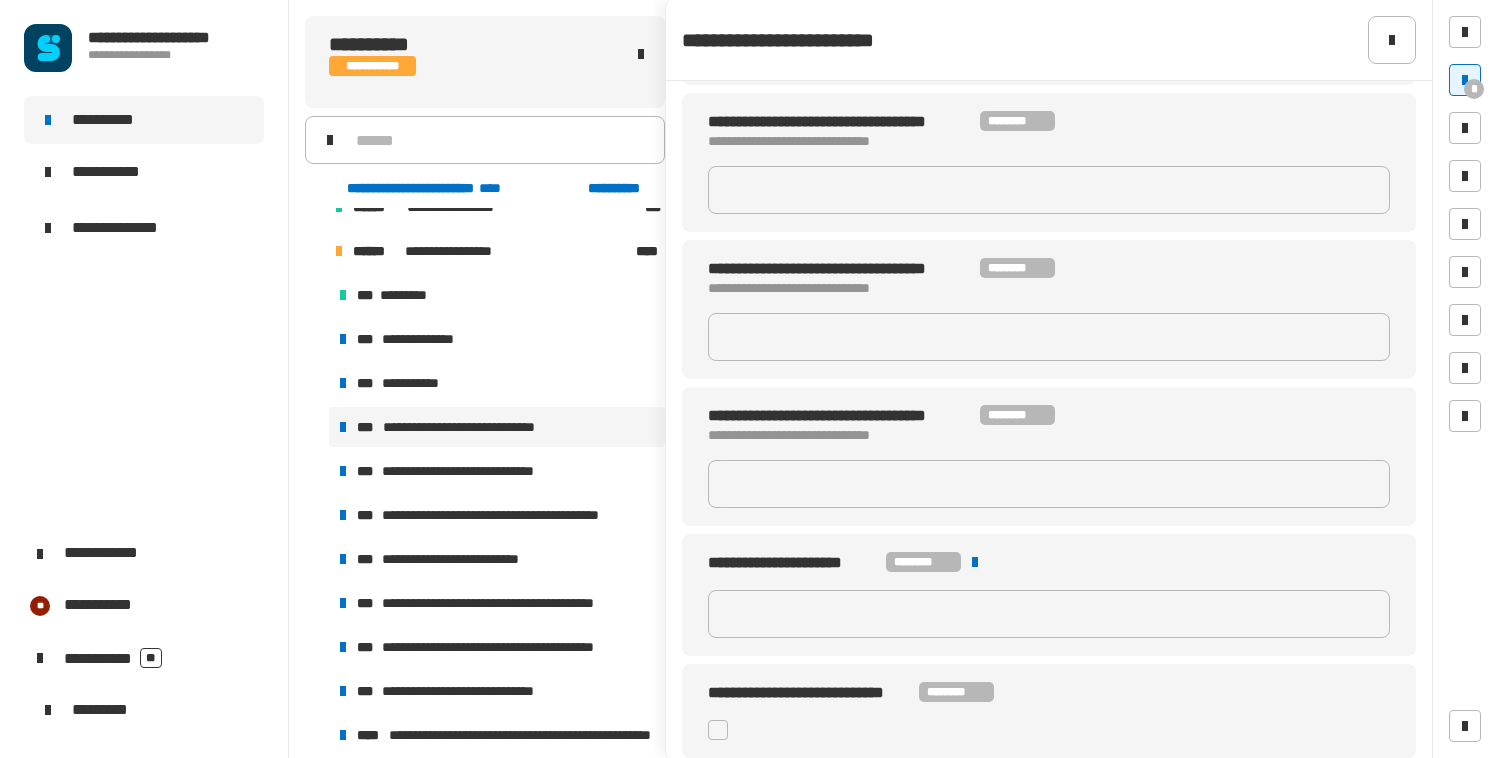 click 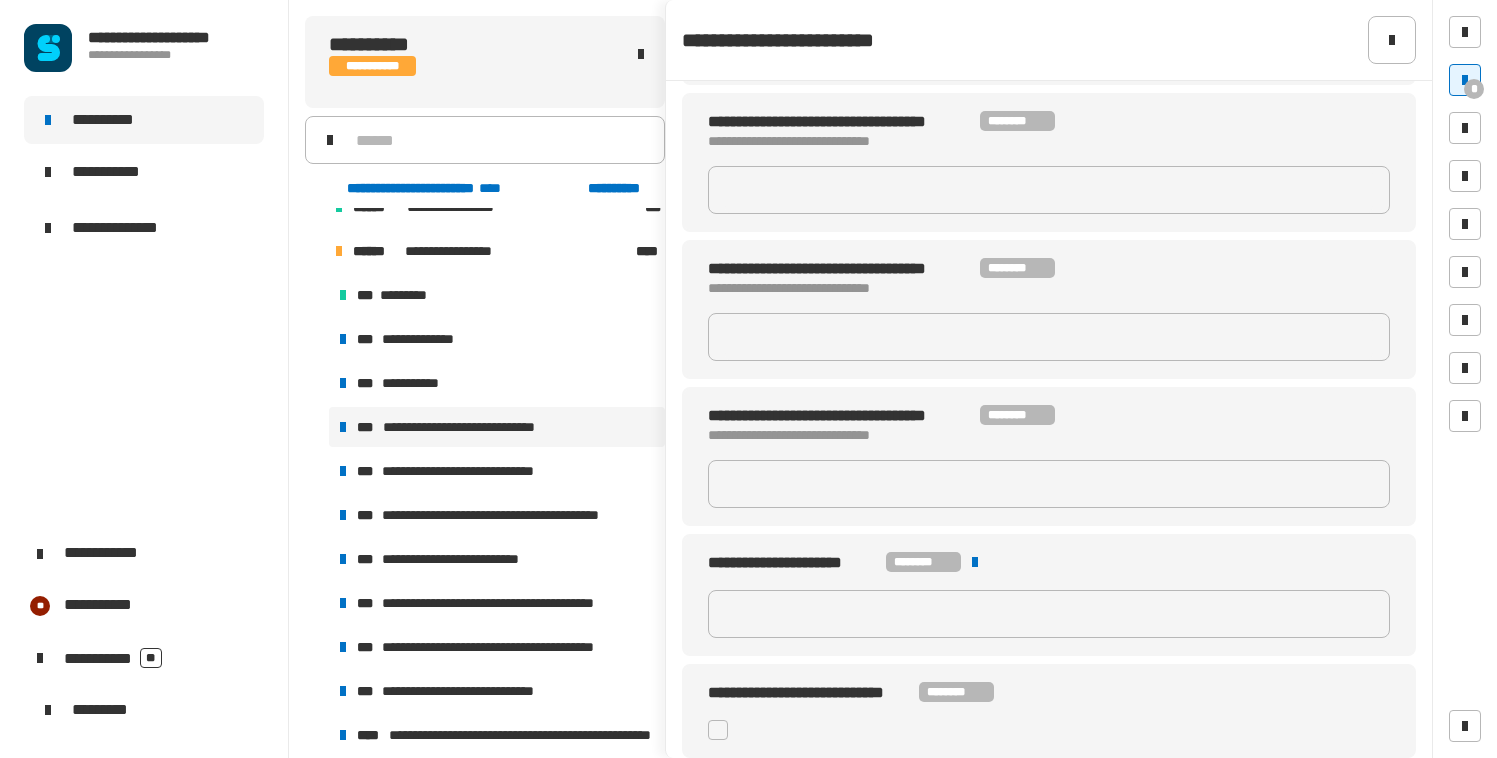 click 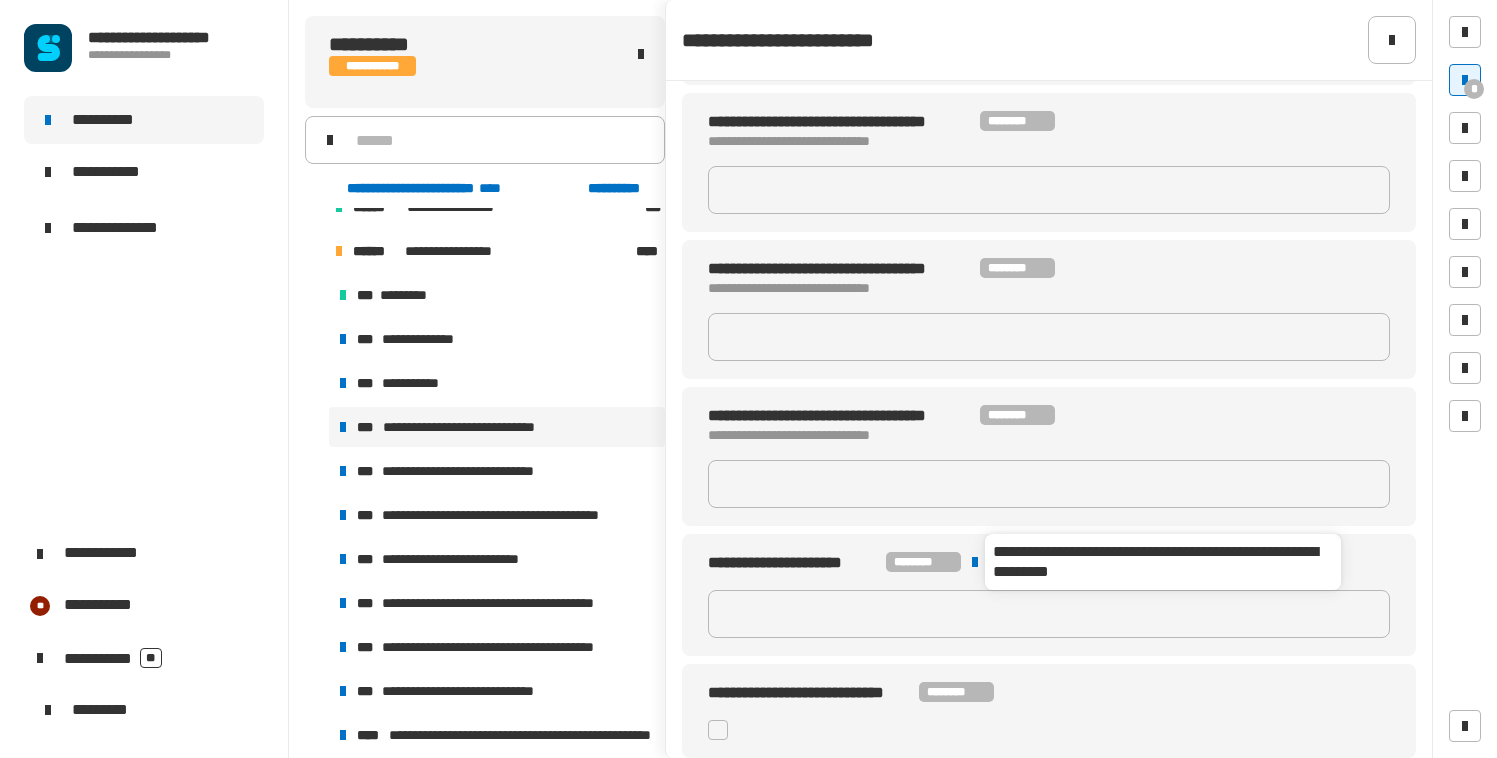 click 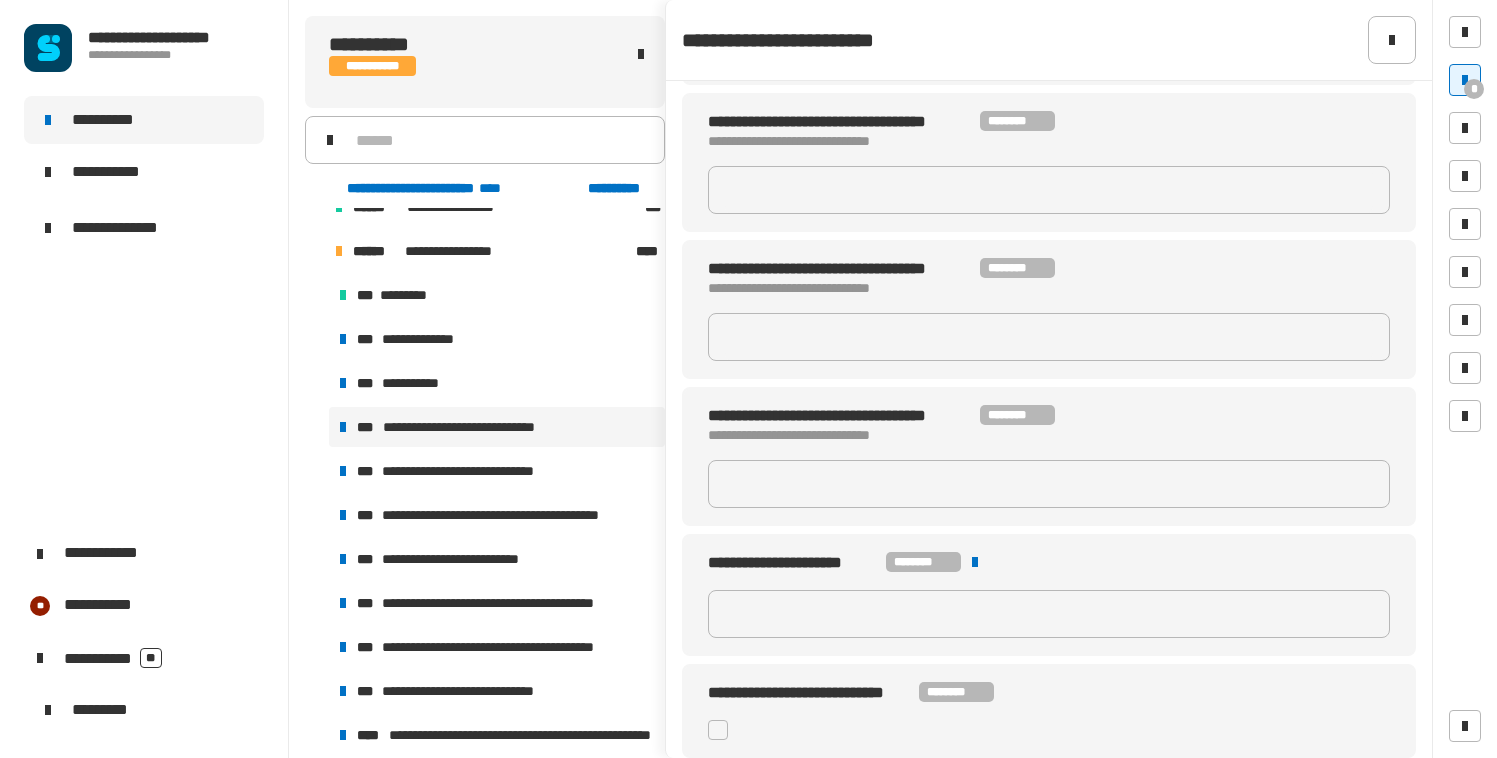 click 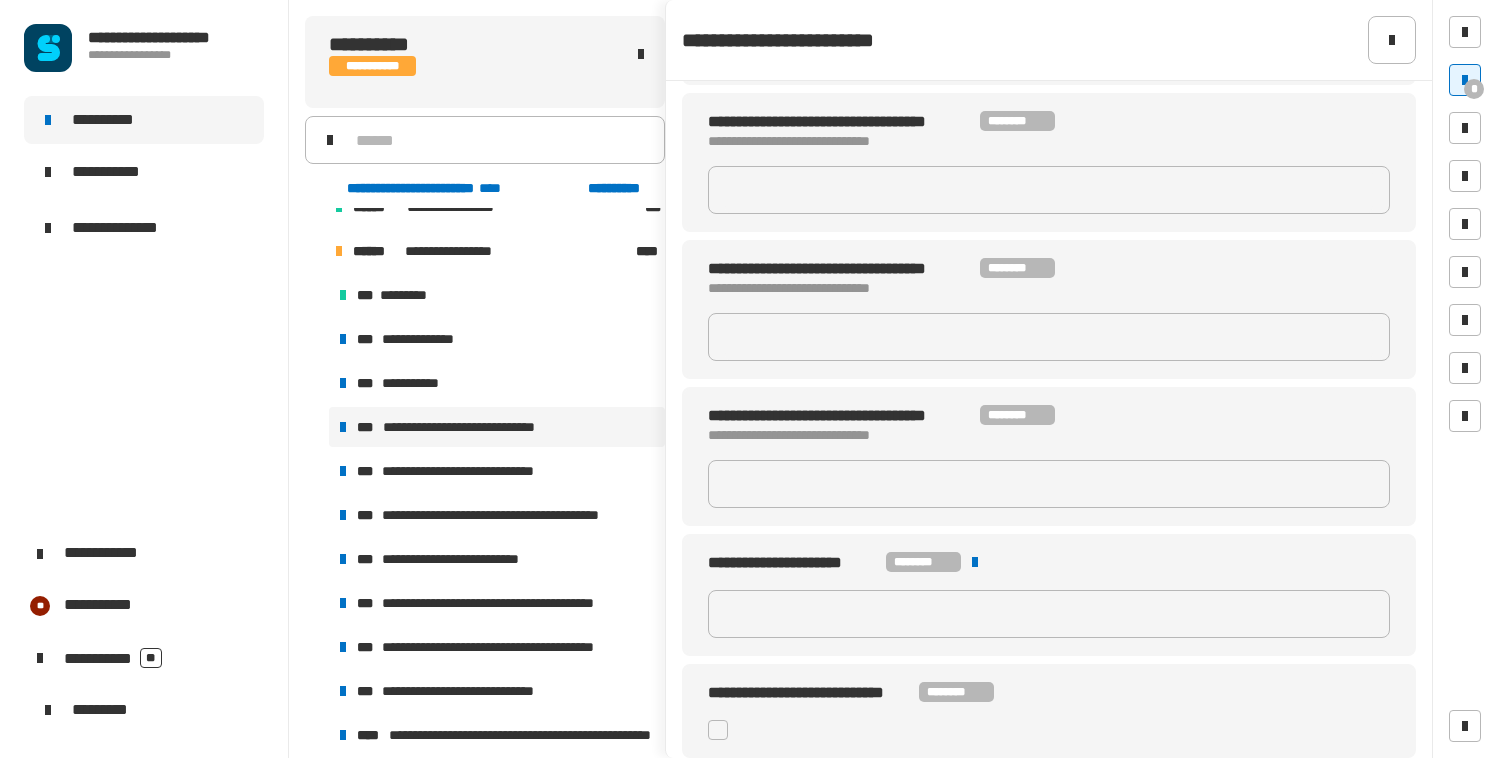 click 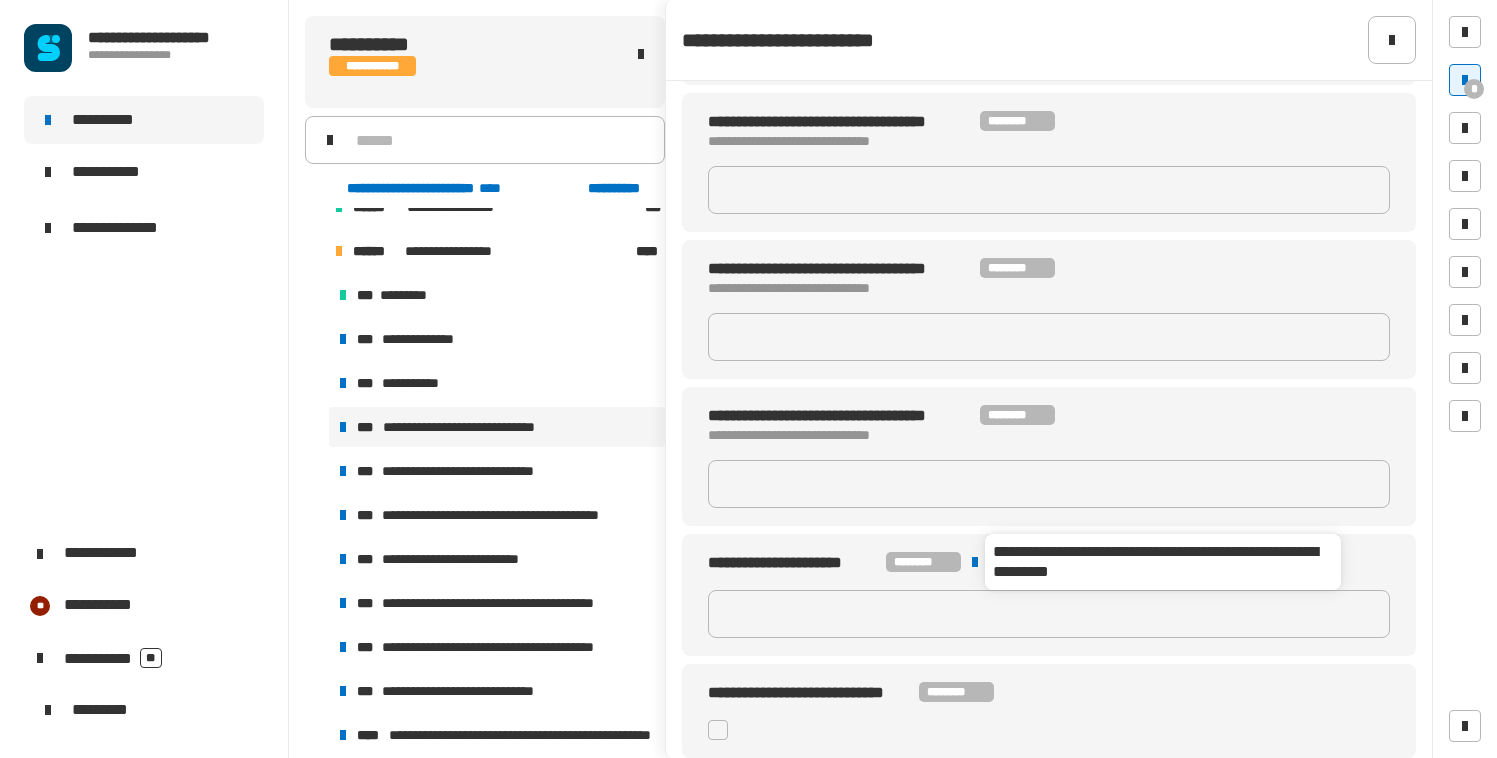 click 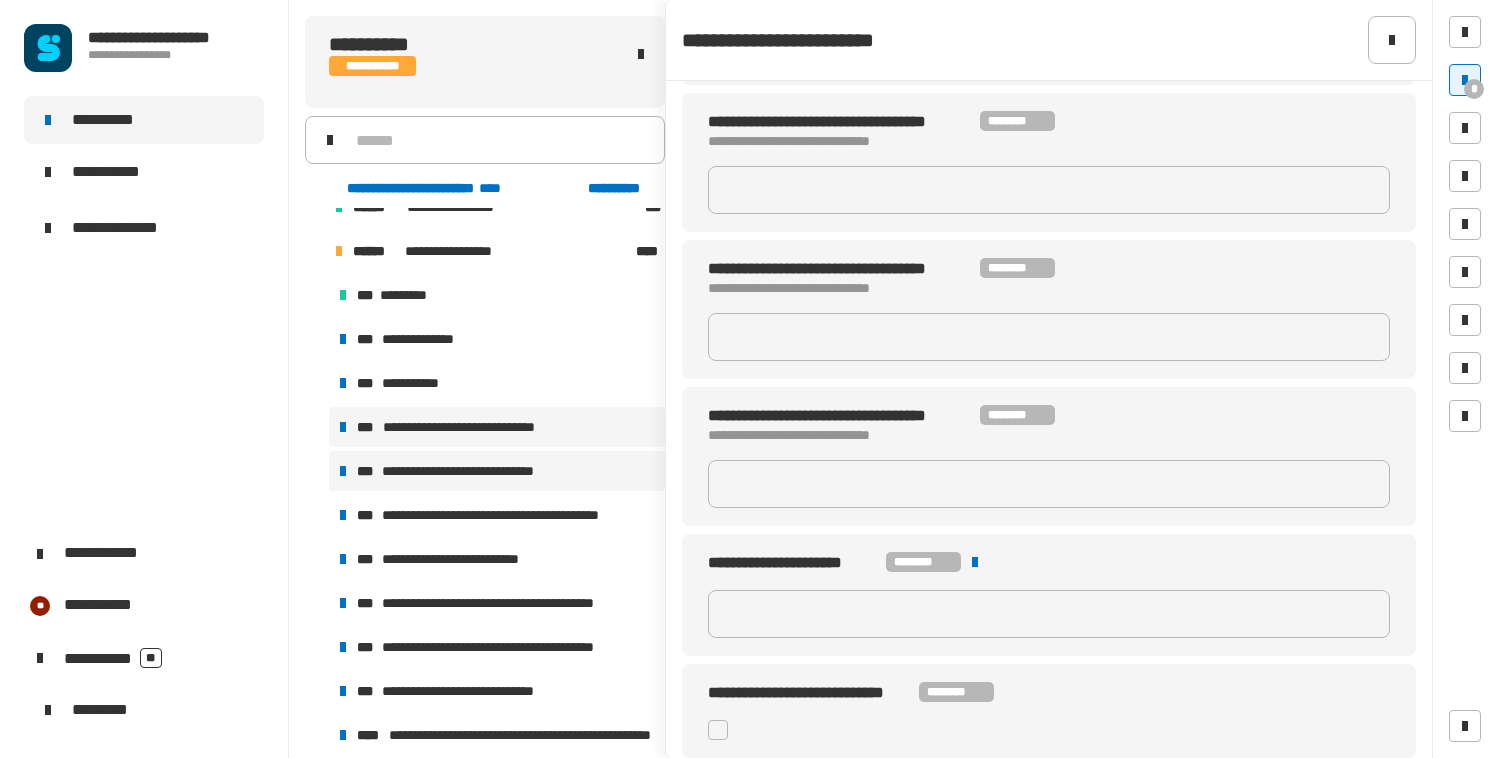 click on "**********" at bounding box center (497, 471) 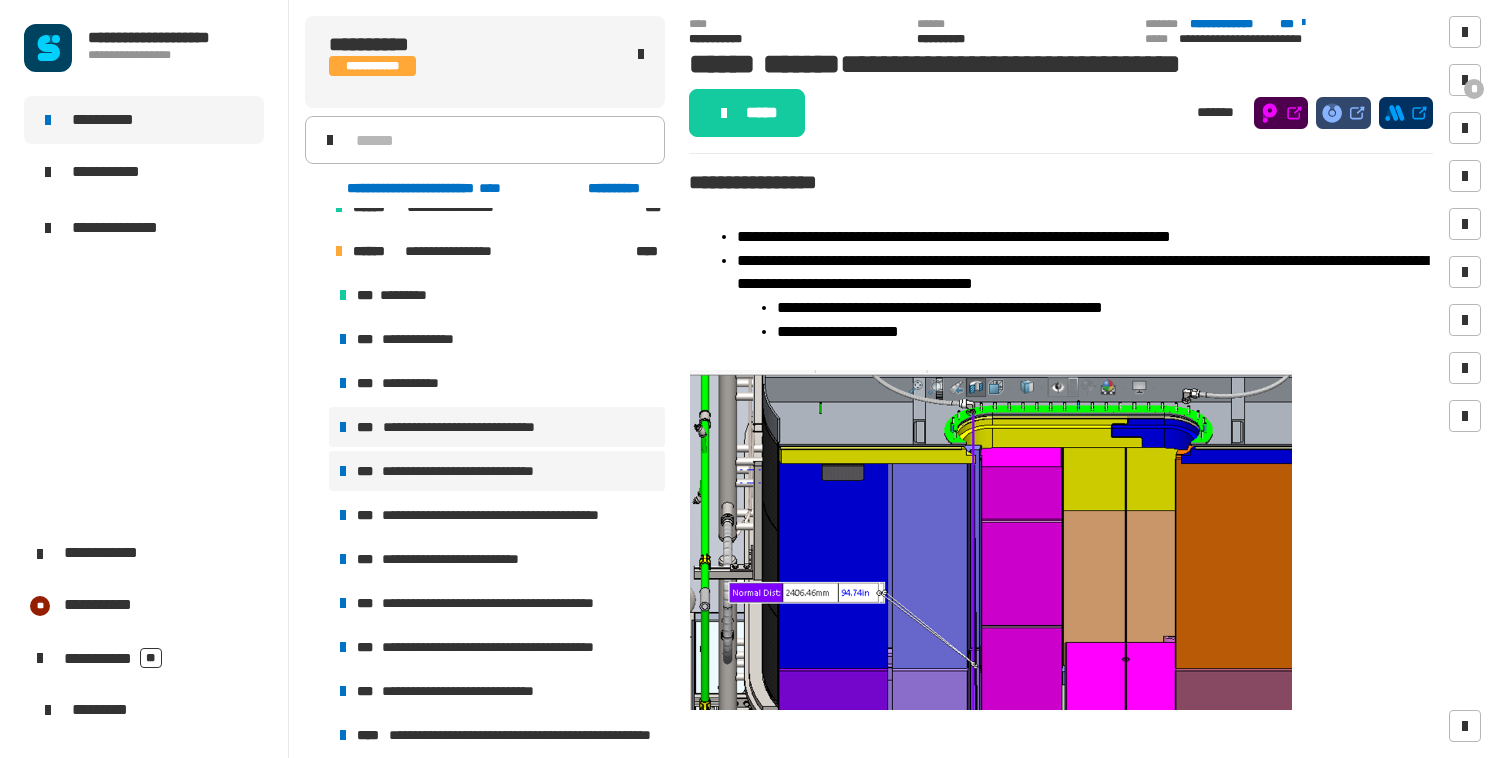 click on "**********" at bounding box center (473, 427) 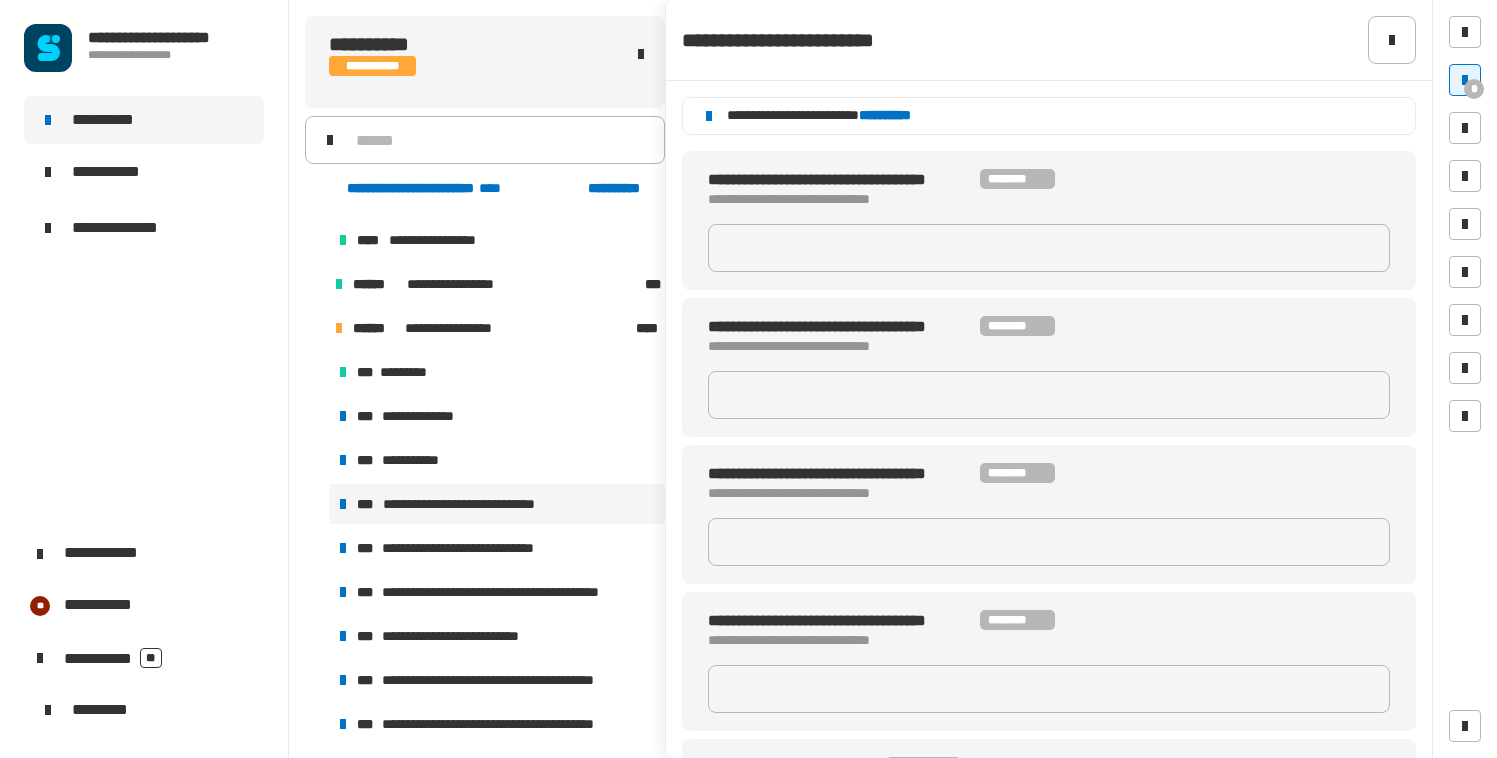 scroll, scrollTop: 1473, scrollLeft: 0, axis: vertical 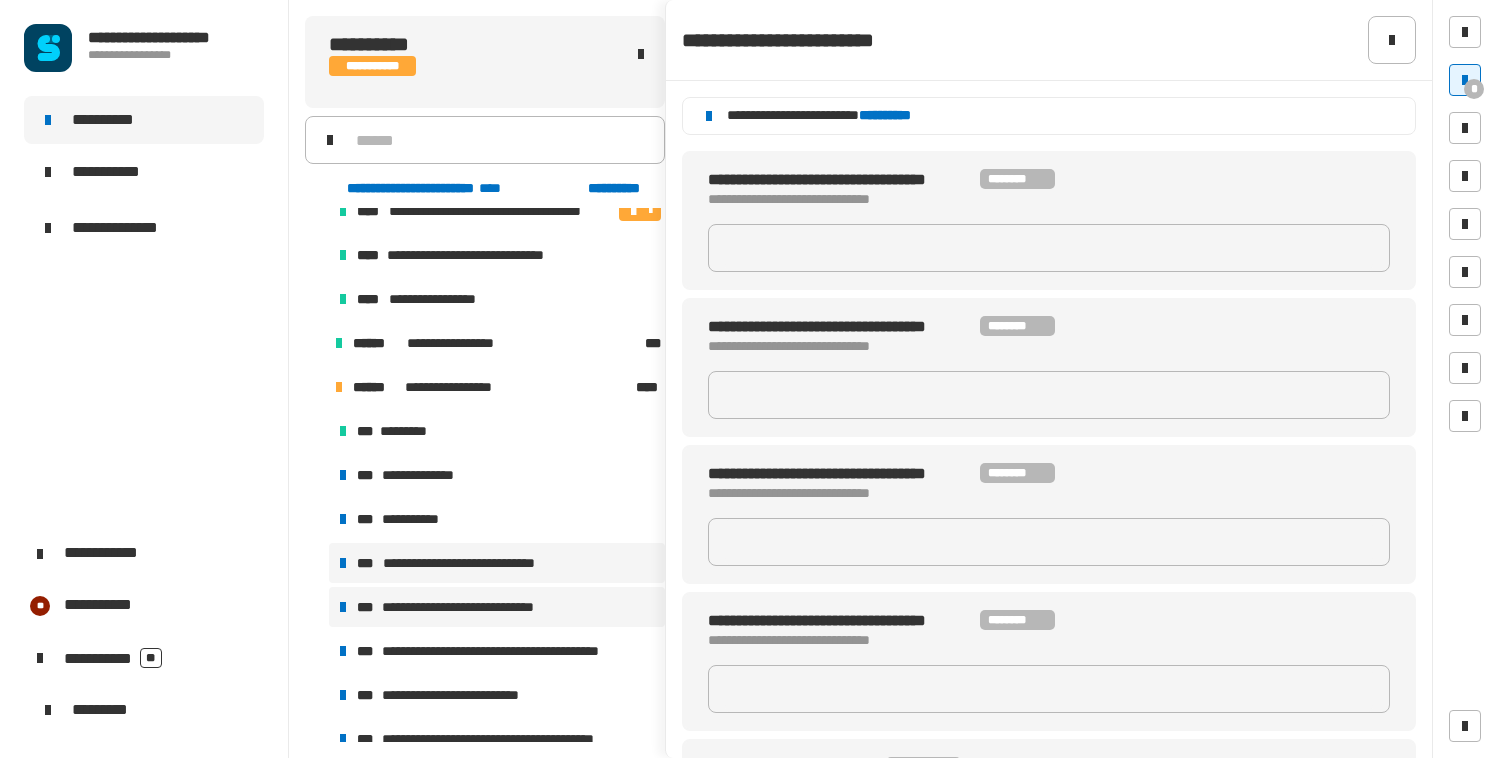 click on "**********" at bounding box center [474, 607] 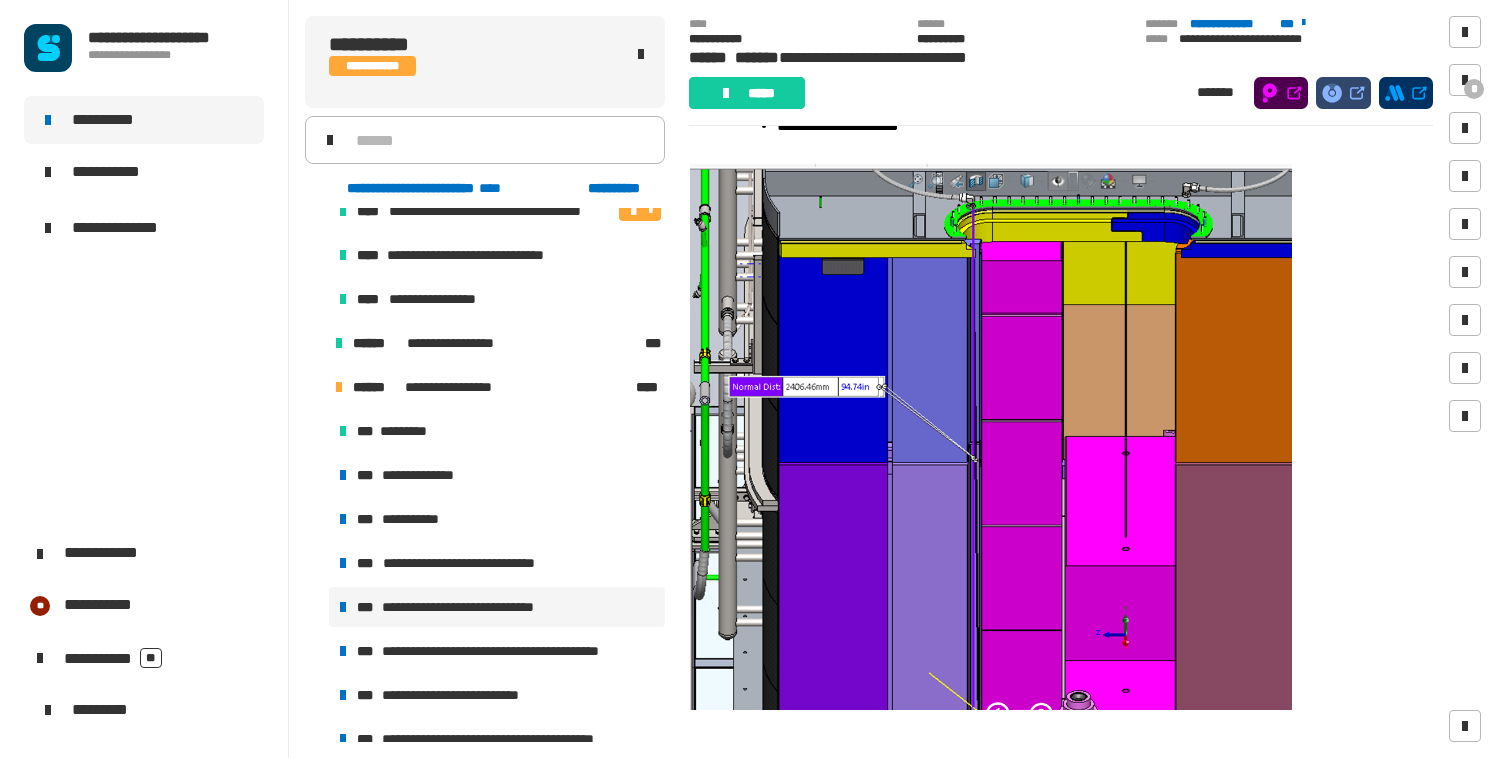 scroll, scrollTop: 0, scrollLeft: 0, axis: both 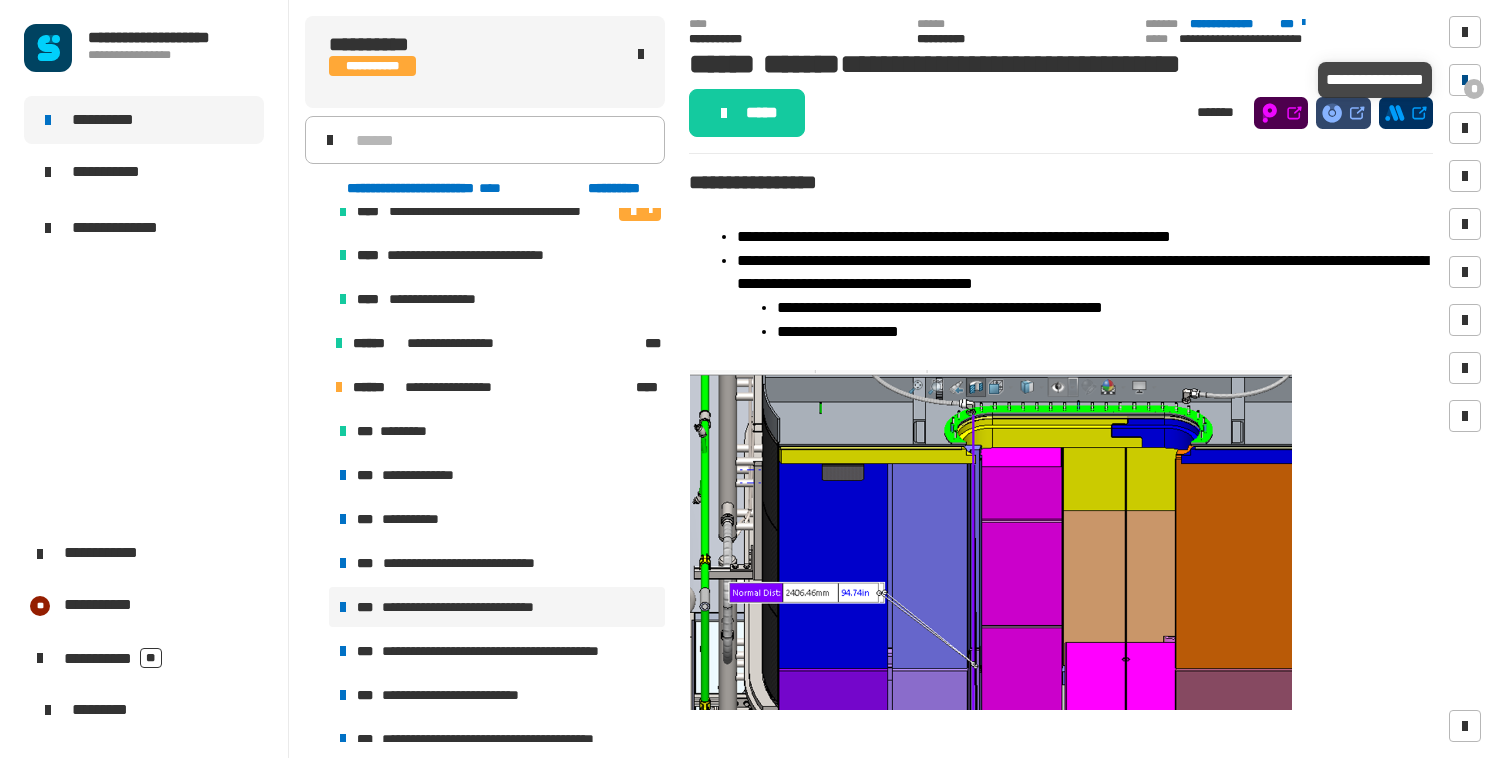 click on "*" at bounding box center [1465, 80] 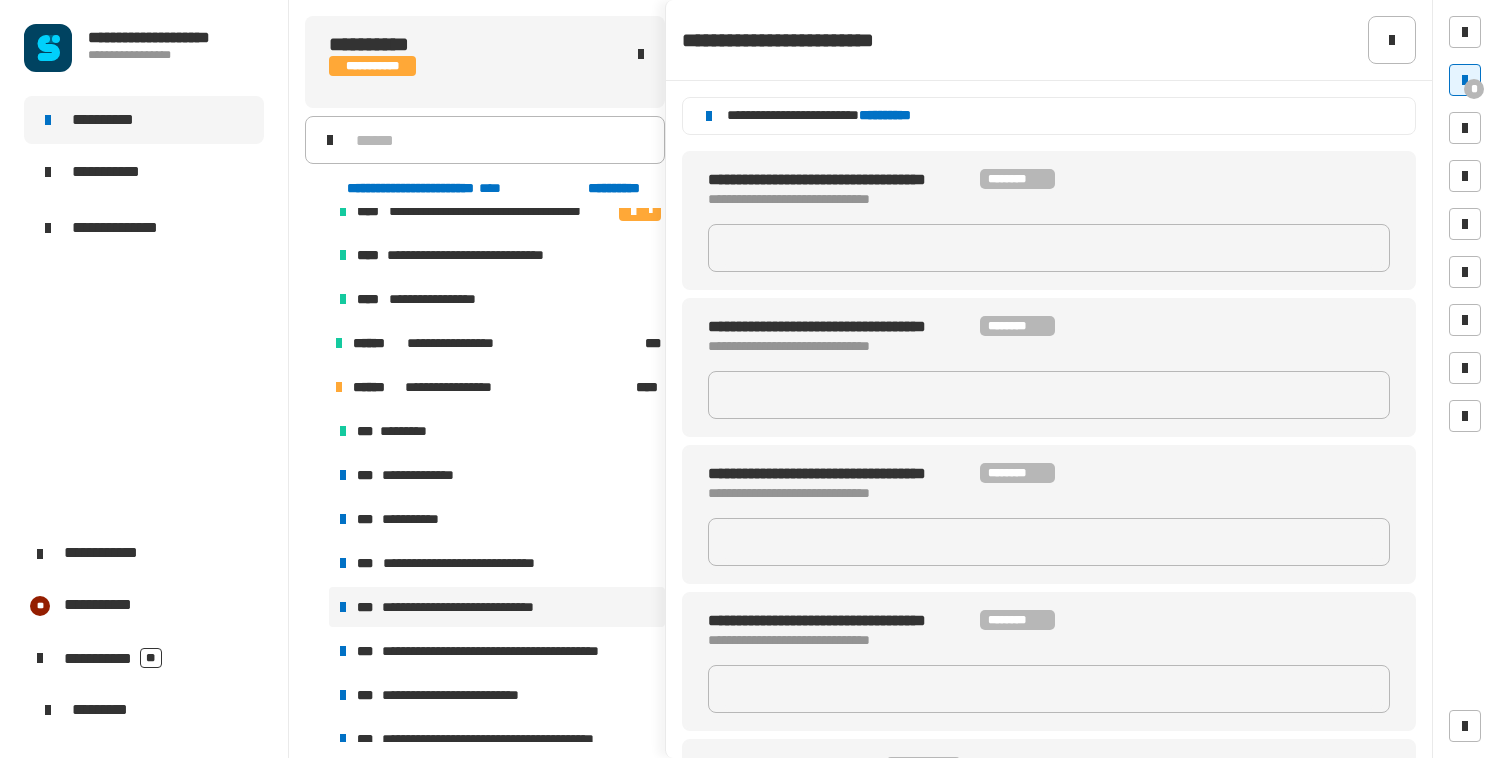 scroll, scrollTop: 205, scrollLeft: 0, axis: vertical 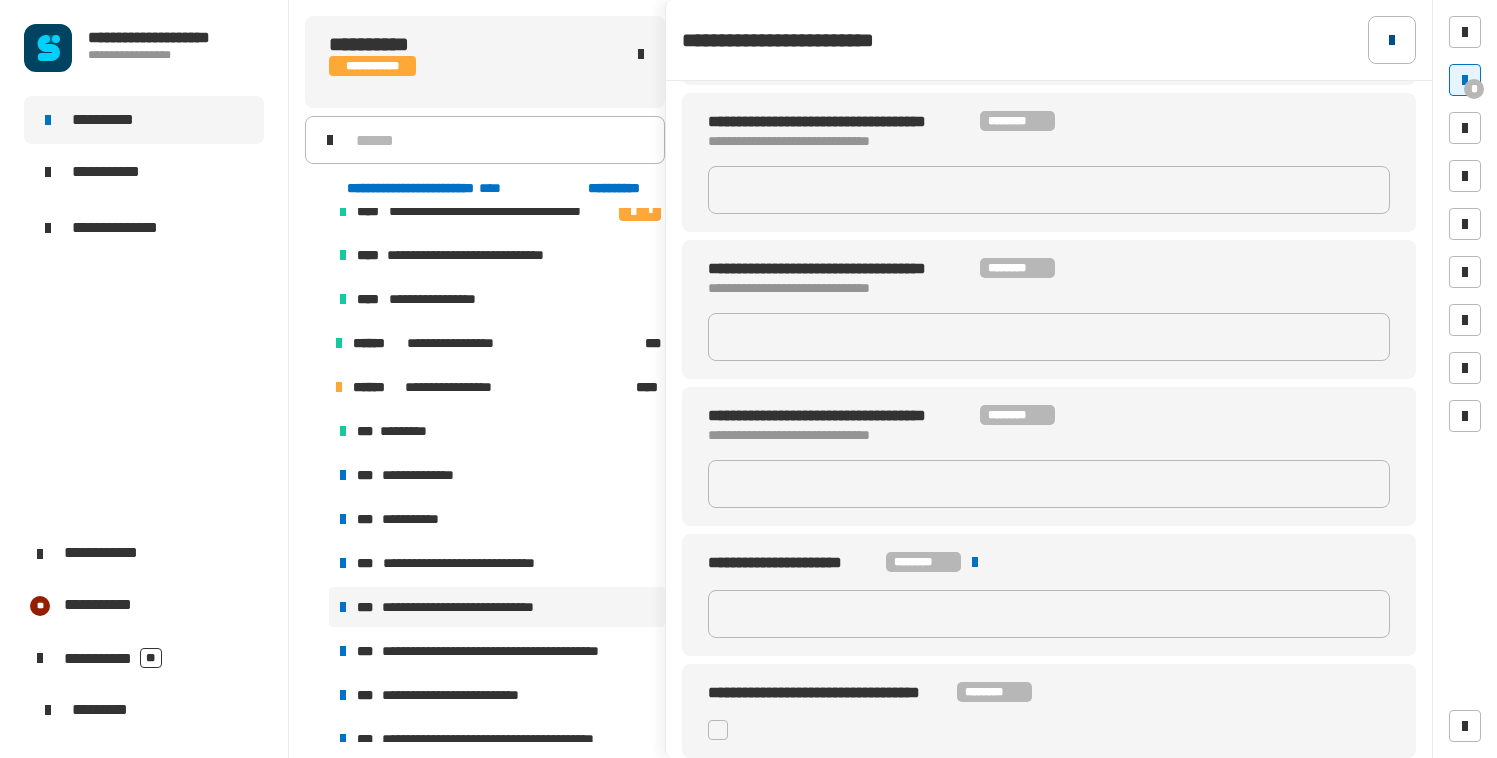 click 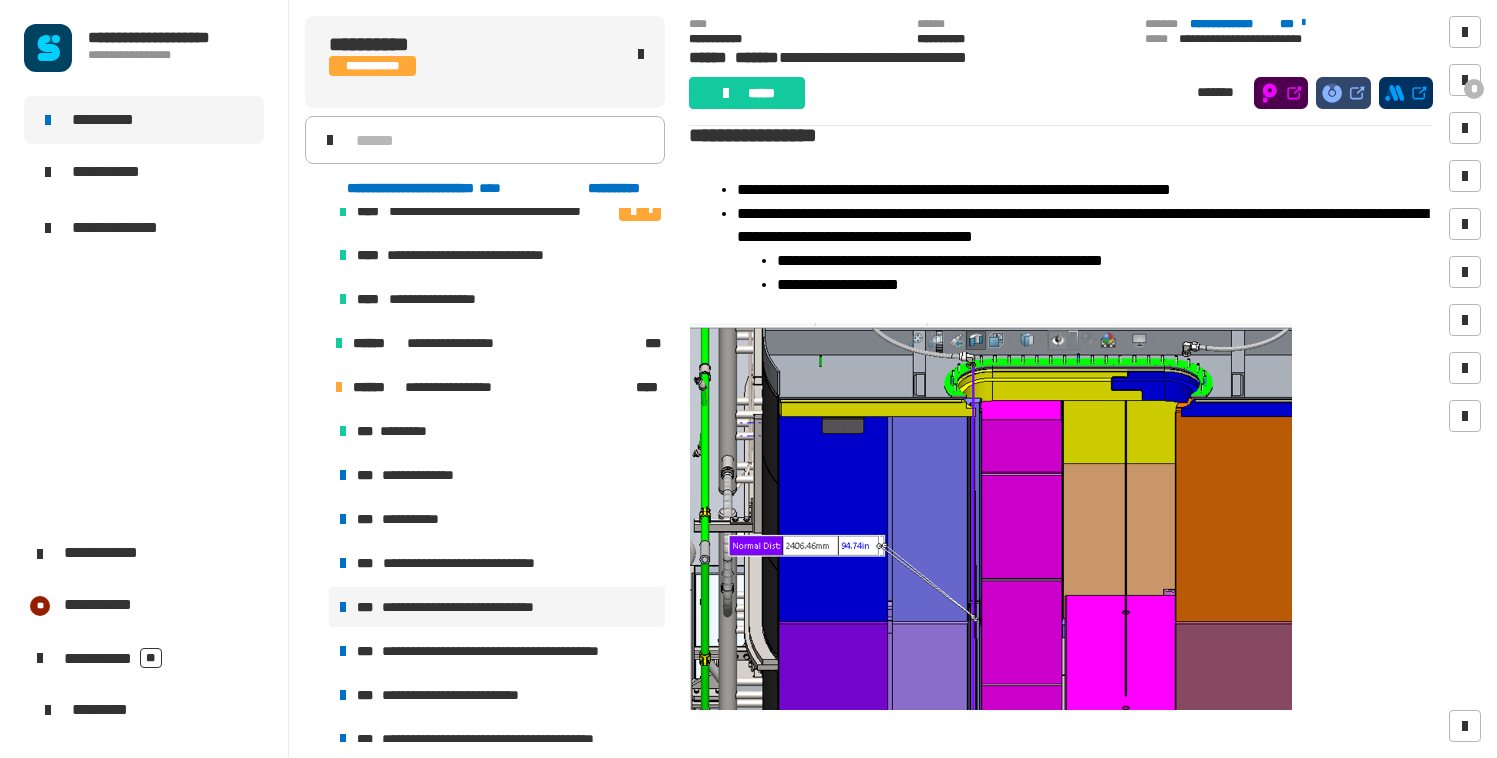 scroll, scrollTop: 0, scrollLeft: 0, axis: both 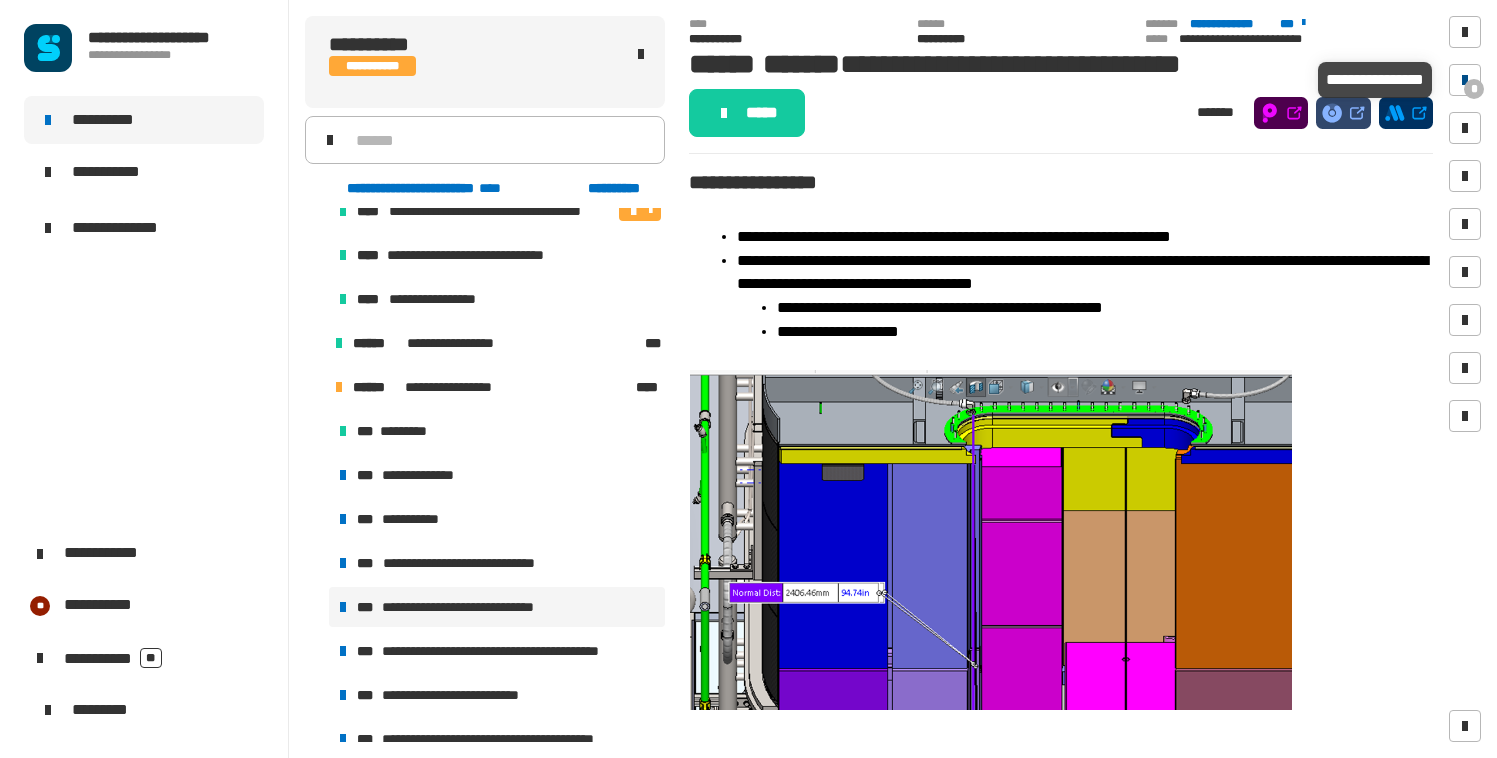 click at bounding box center (1465, 80) 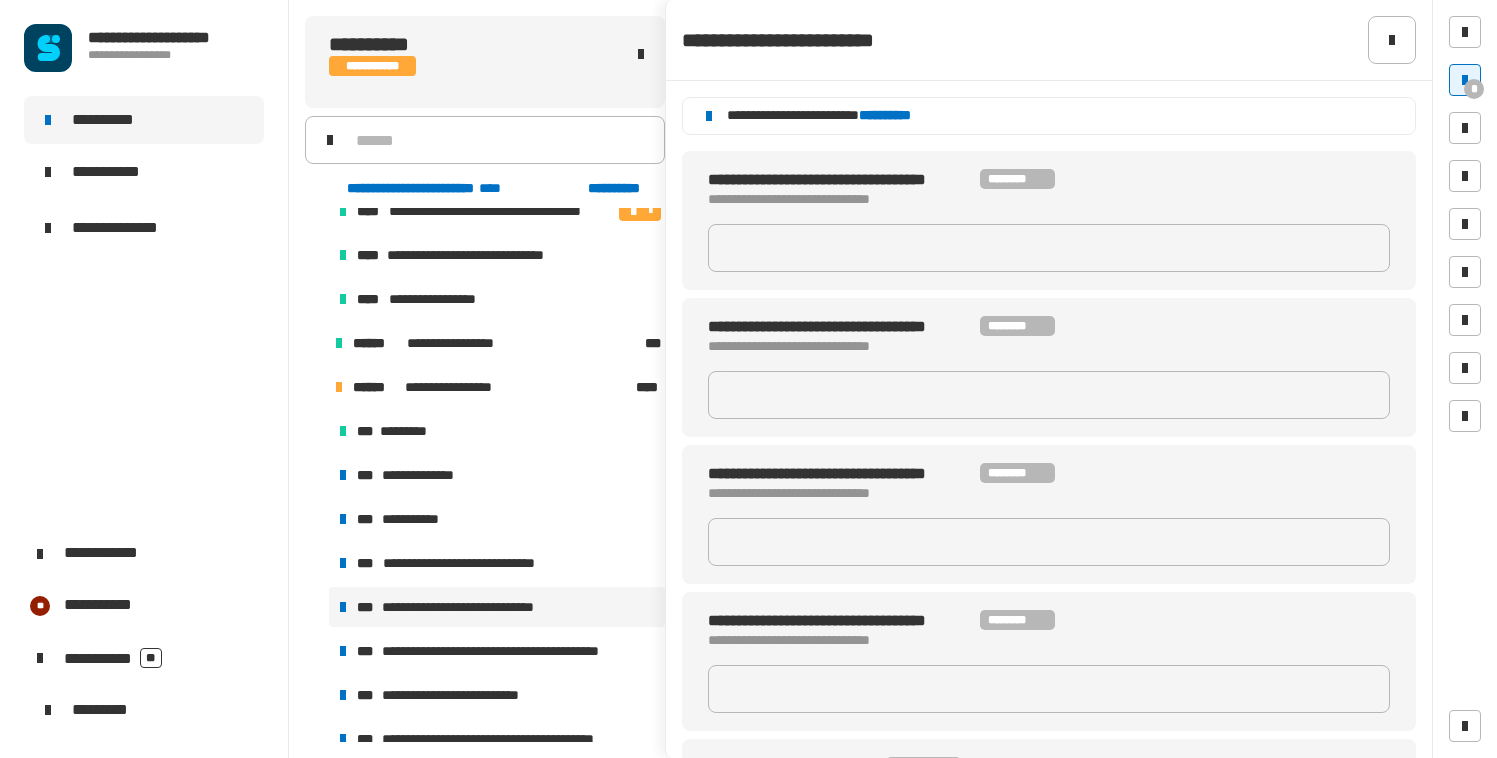 scroll, scrollTop: 205, scrollLeft: 0, axis: vertical 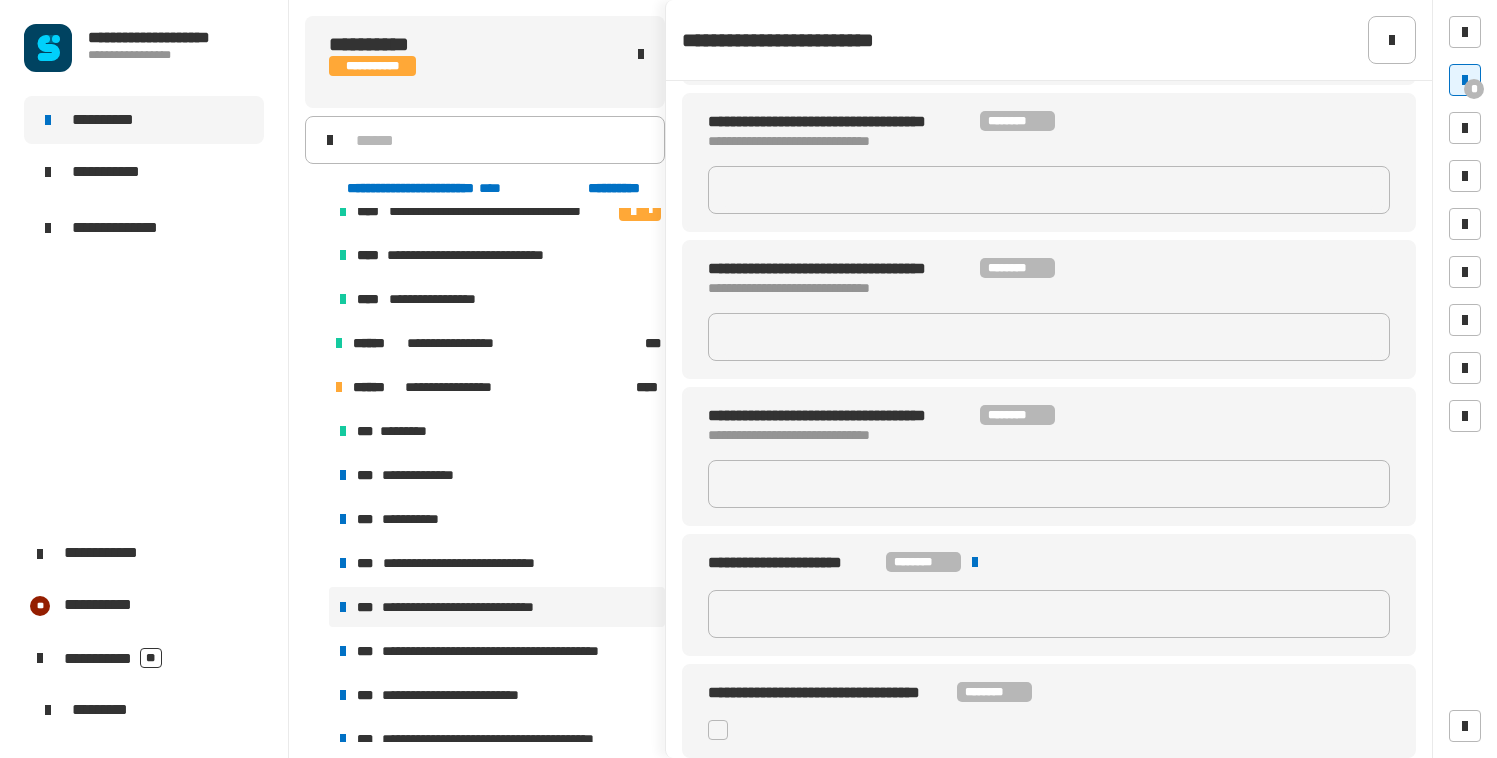 click 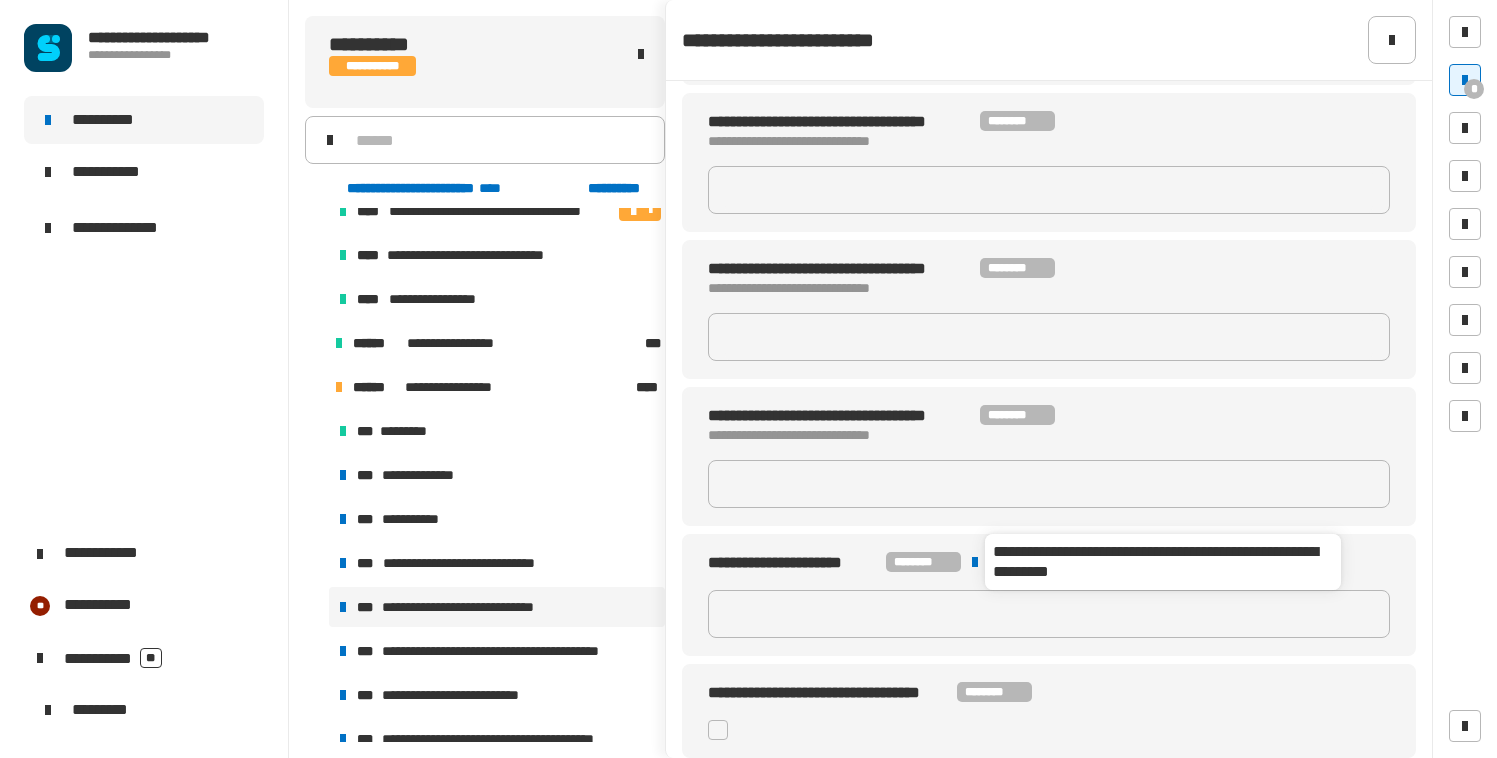 click 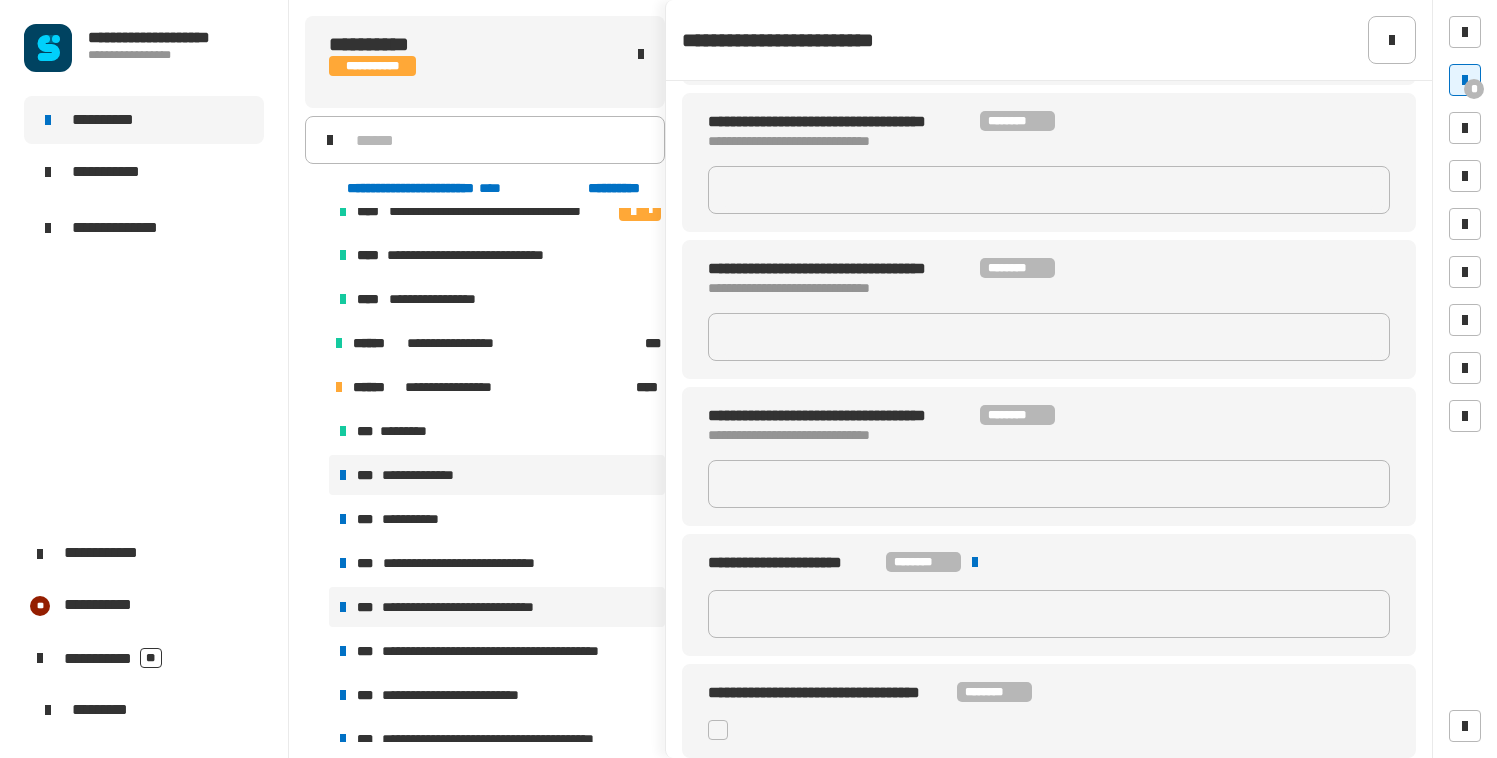 click on "**********" at bounding box center [497, 475] 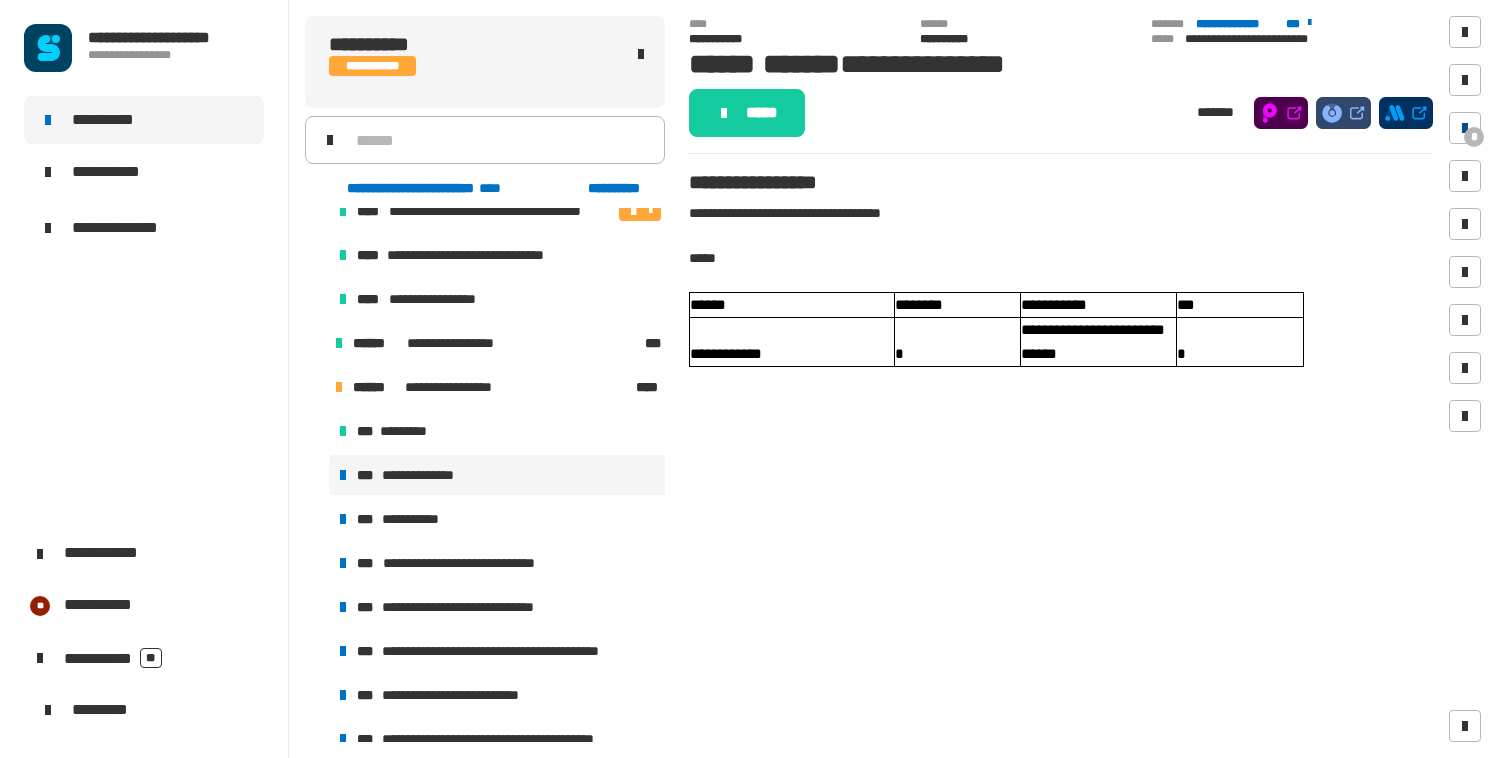 click at bounding box center [1465, 128] 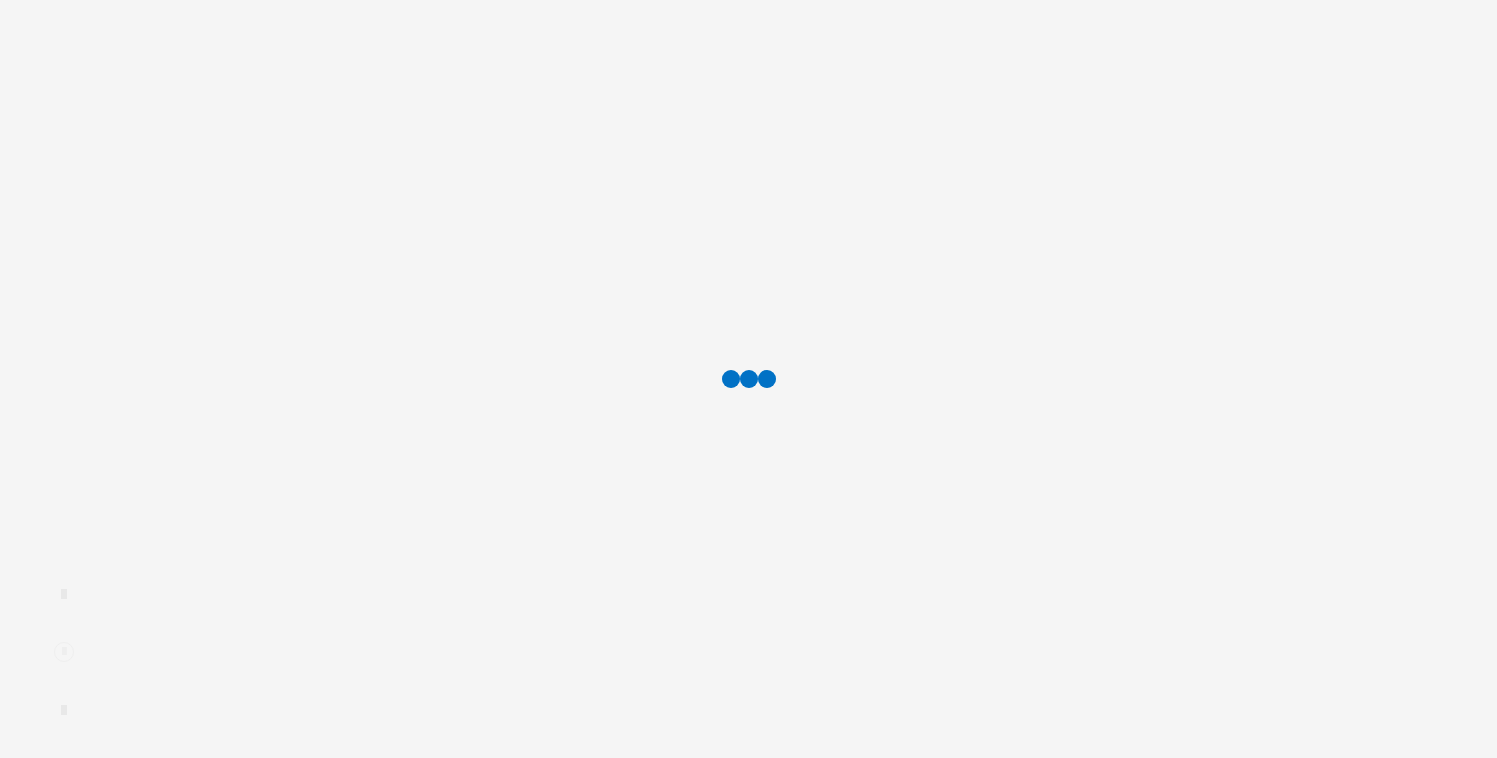 scroll, scrollTop: 0, scrollLeft: 0, axis: both 